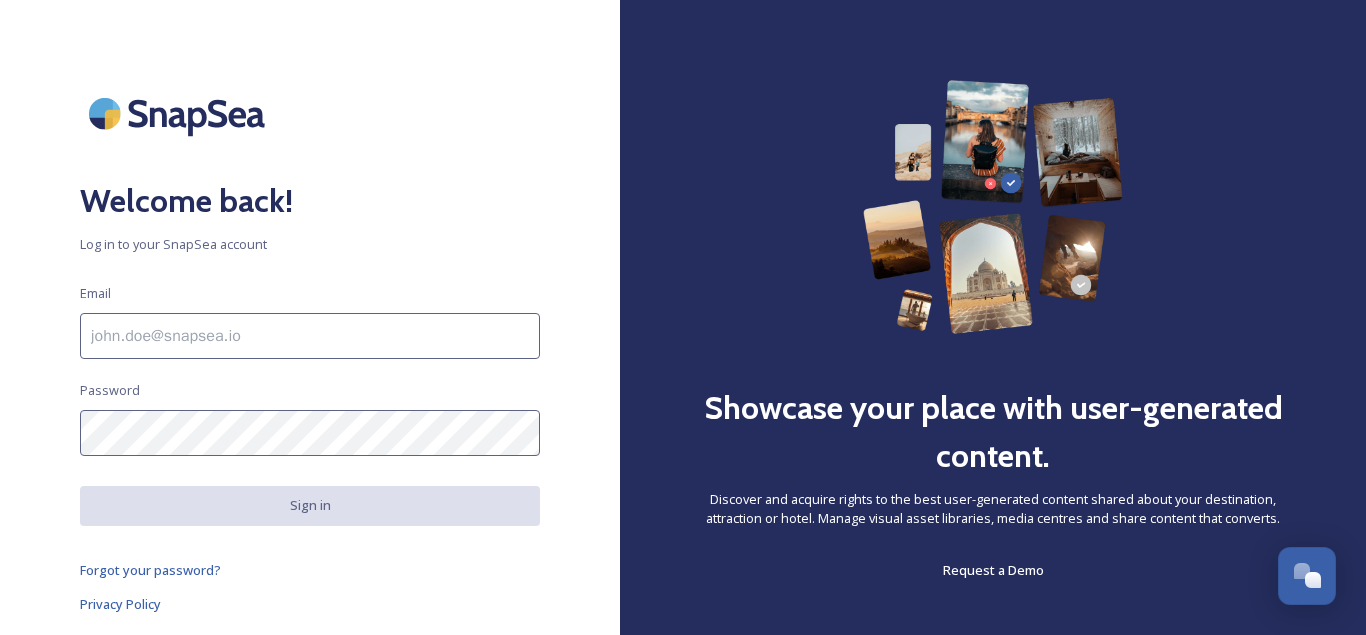 scroll, scrollTop: 0, scrollLeft: 0, axis: both 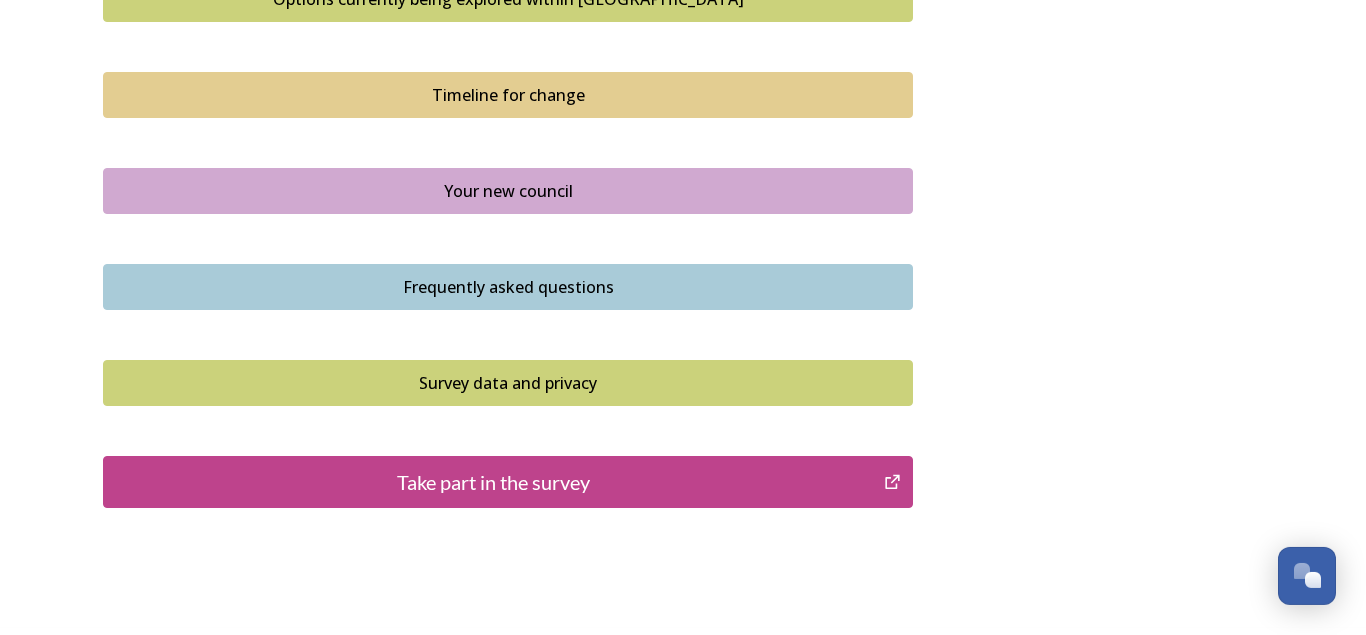 click on "Take part in the survey" at bounding box center (508, 482) 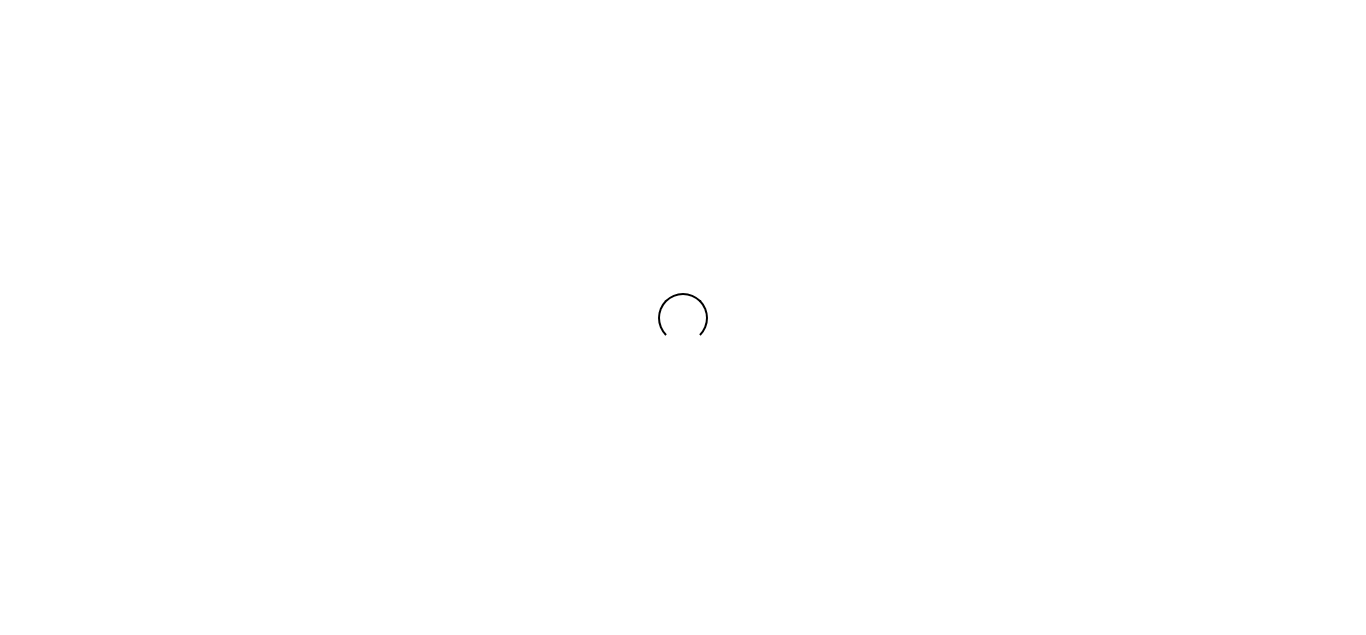 scroll, scrollTop: 0, scrollLeft: 0, axis: both 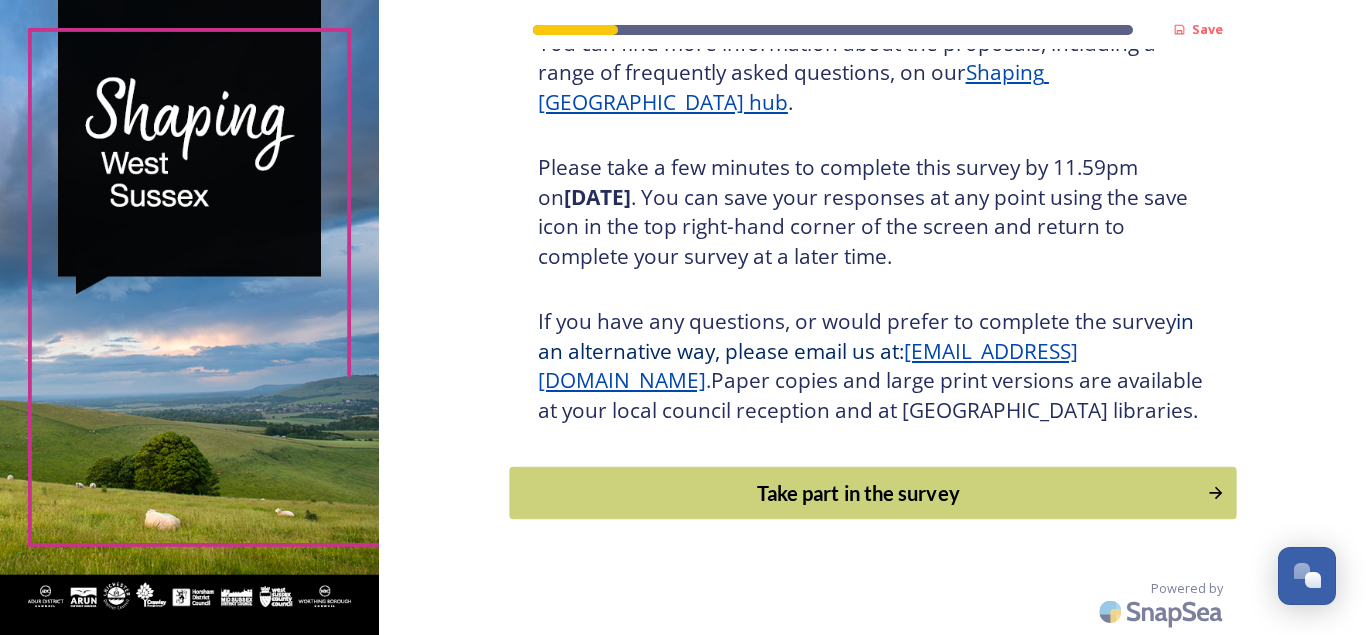 click on "Take part in the survey" at bounding box center (858, 493) 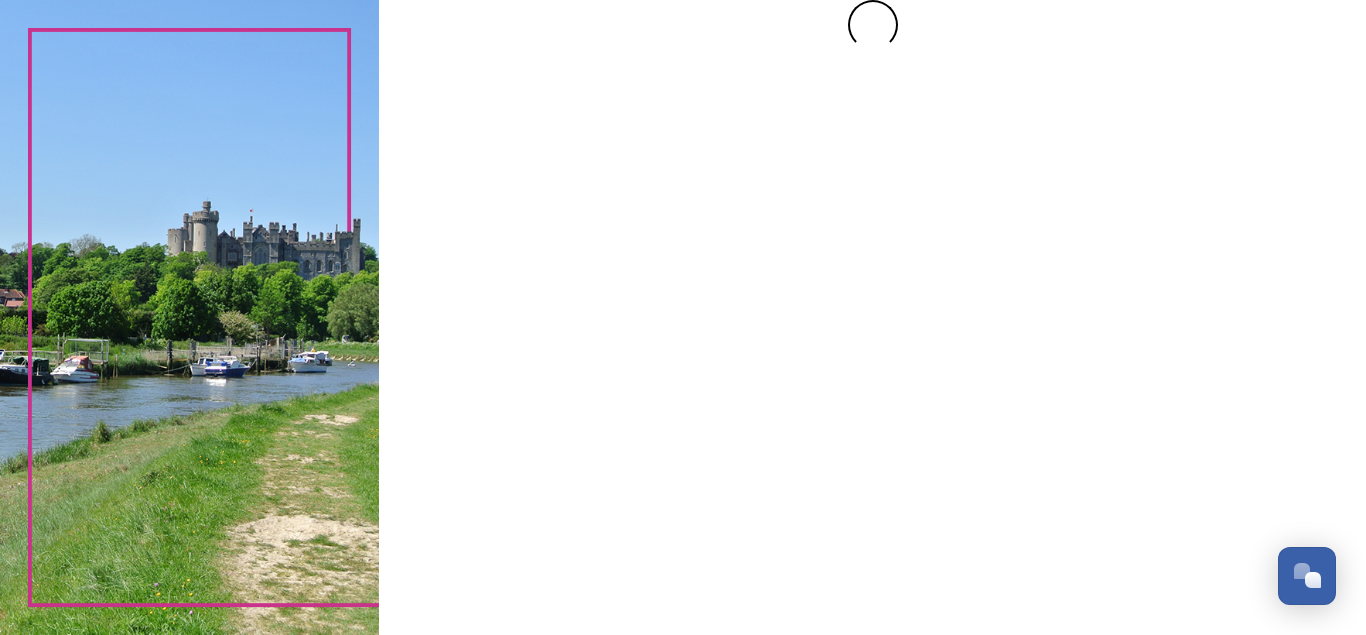 scroll, scrollTop: 0, scrollLeft: 0, axis: both 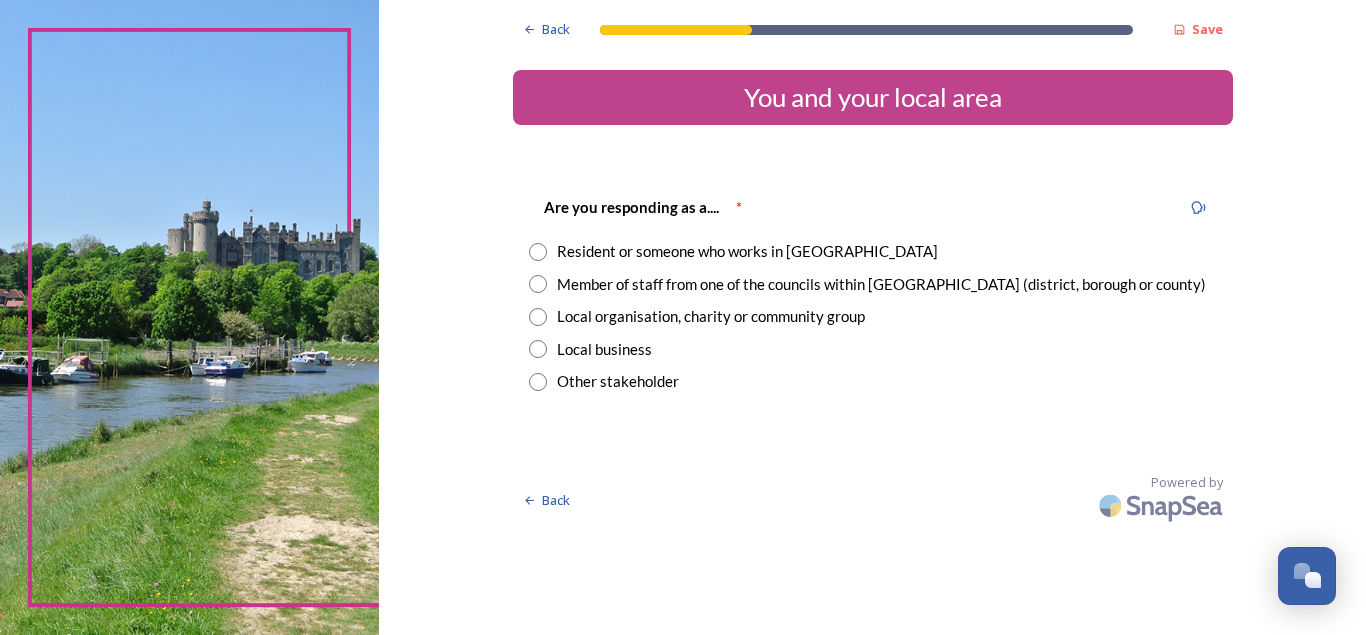 click at bounding box center (538, 252) 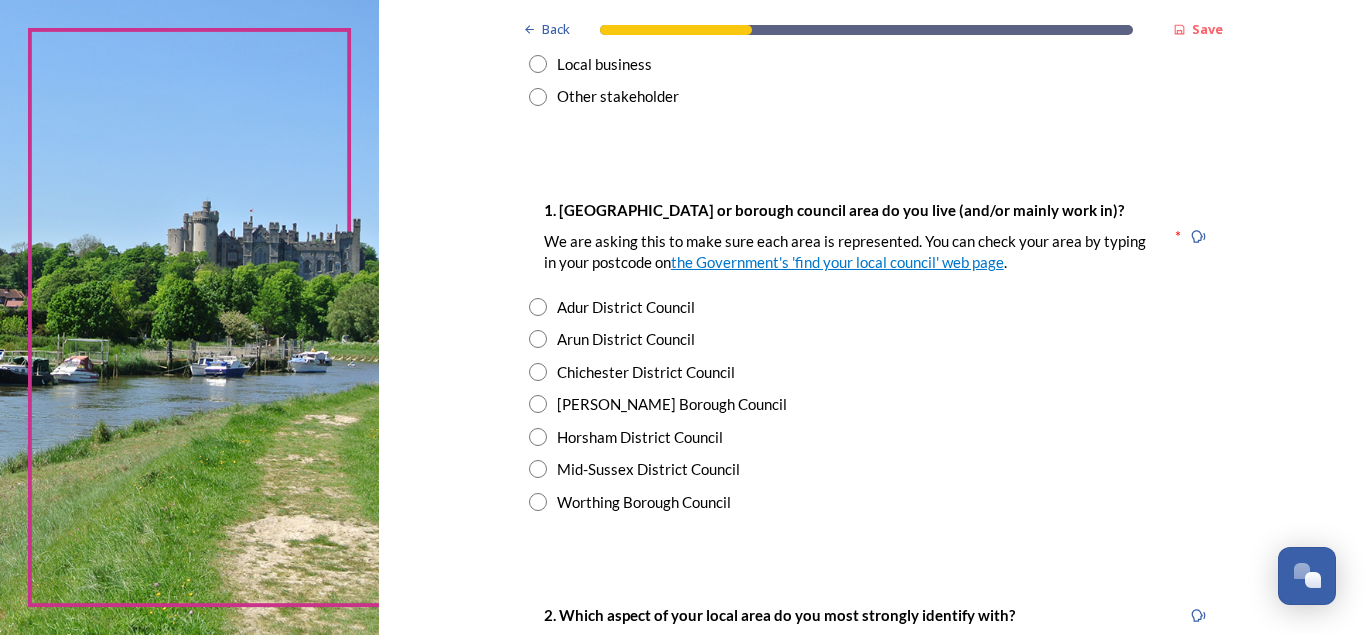 scroll, scrollTop: 289, scrollLeft: 0, axis: vertical 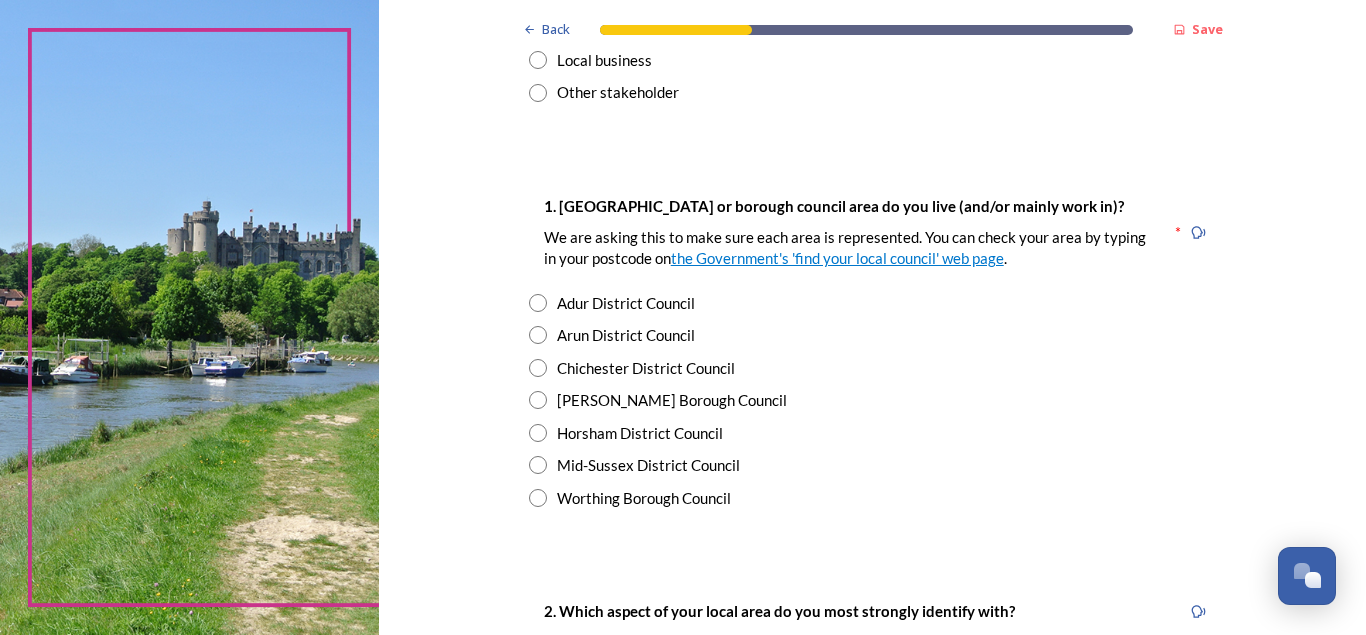 click at bounding box center [538, 465] 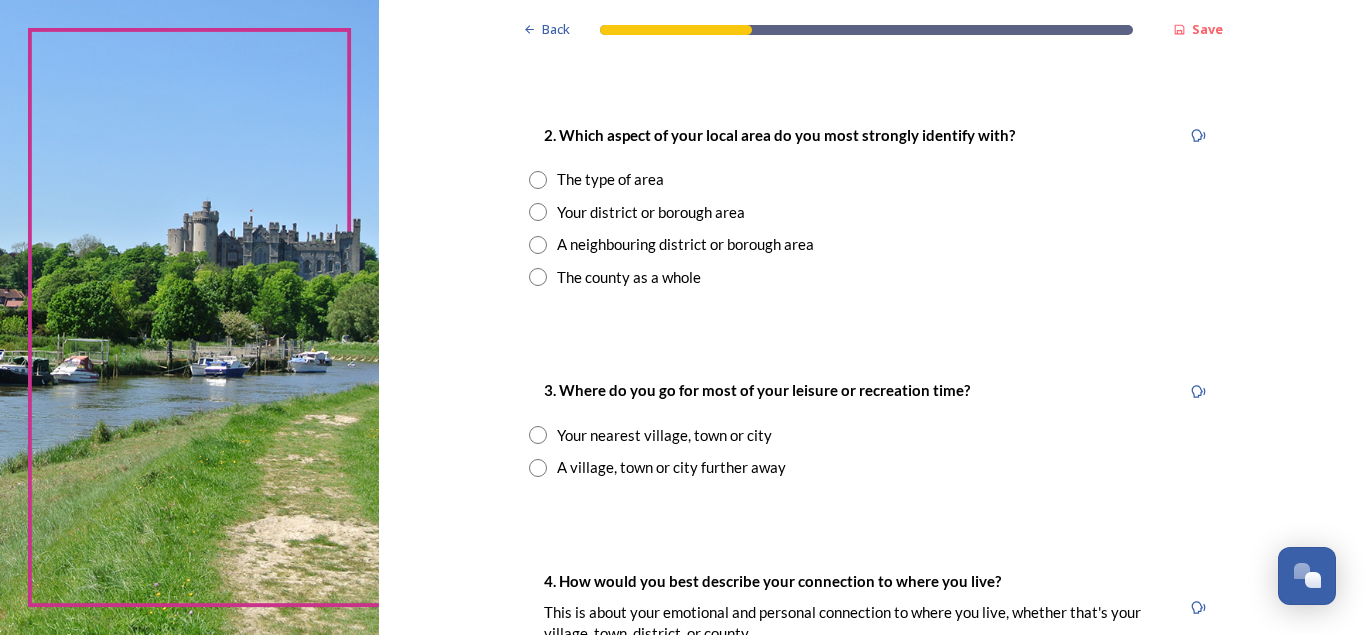 scroll, scrollTop: 769, scrollLeft: 0, axis: vertical 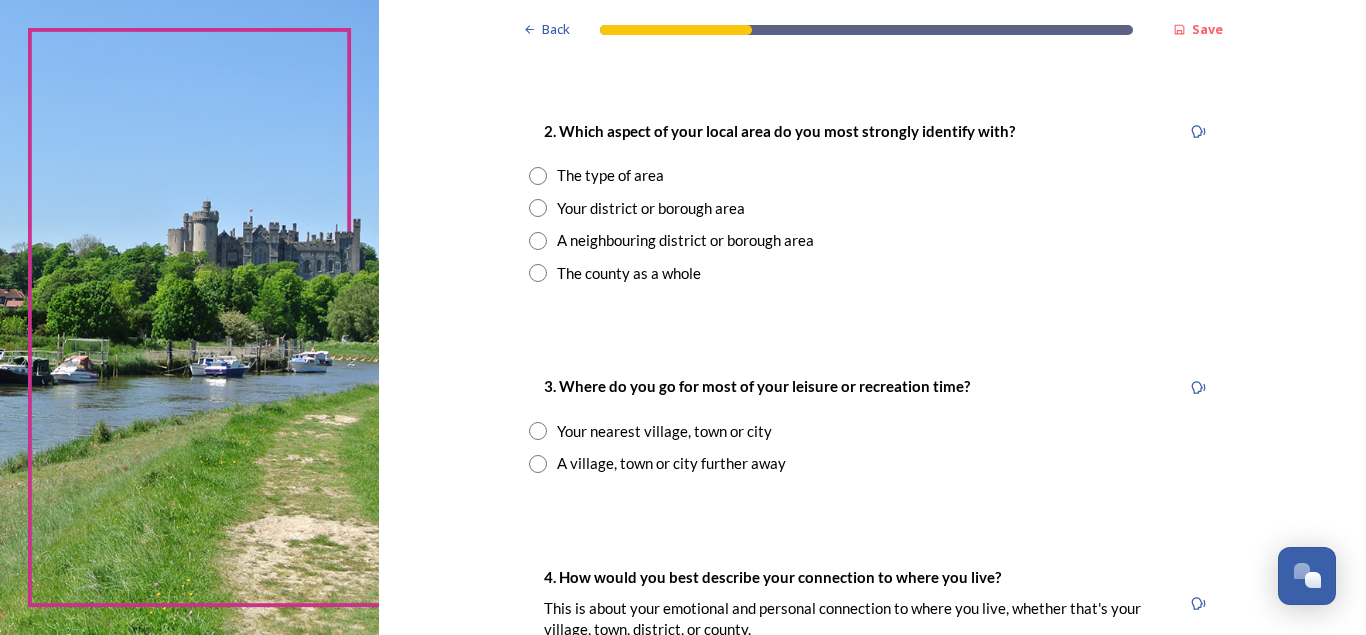 click at bounding box center [538, 176] 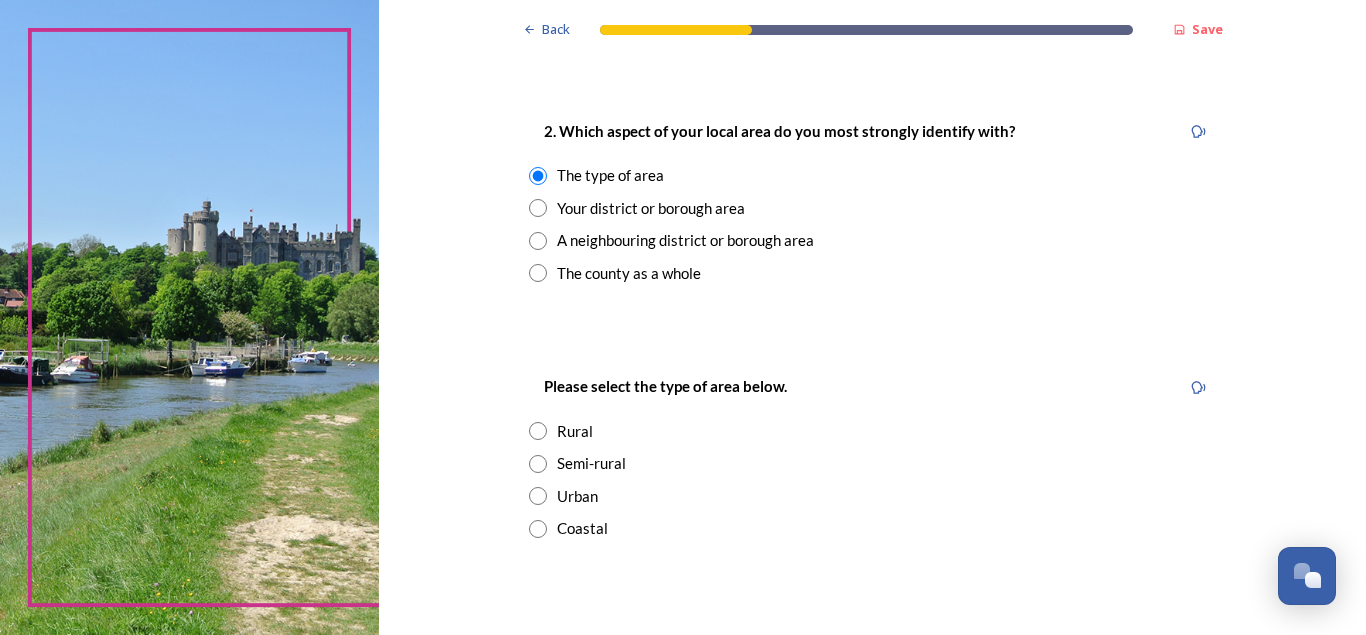 click at bounding box center [538, 431] 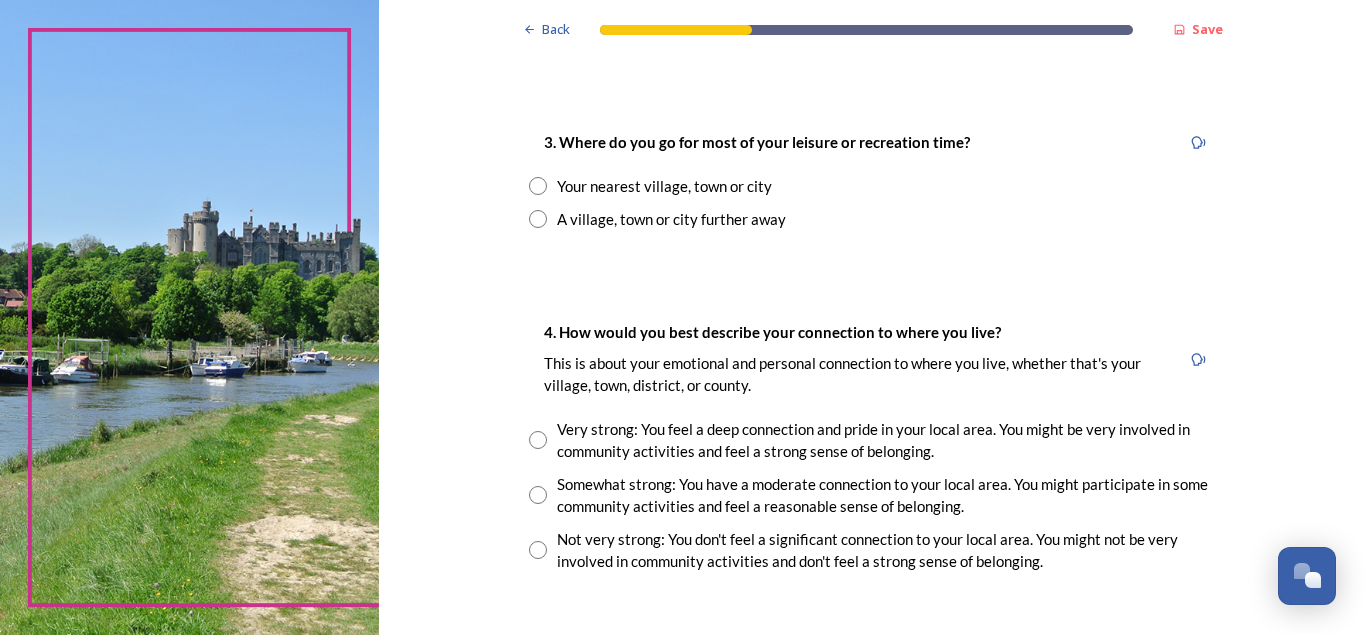 scroll, scrollTop: 1306, scrollLeft: 0, axis: vertical 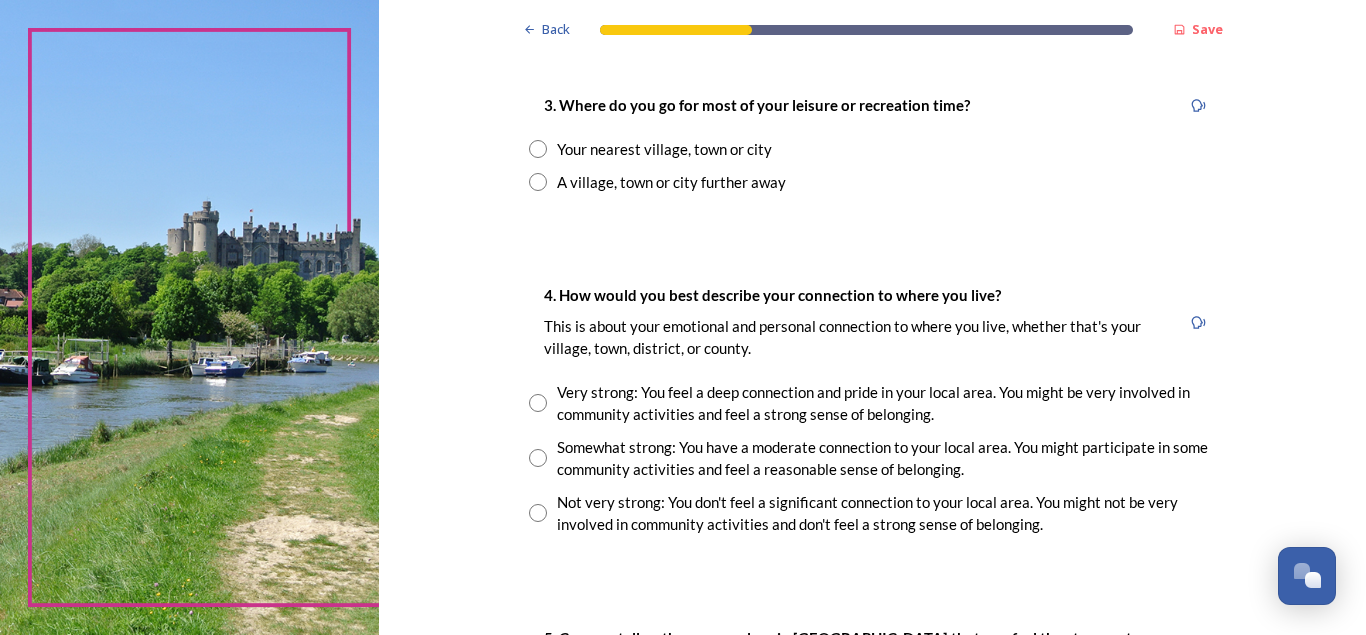 click at bounding box center [538, 149] 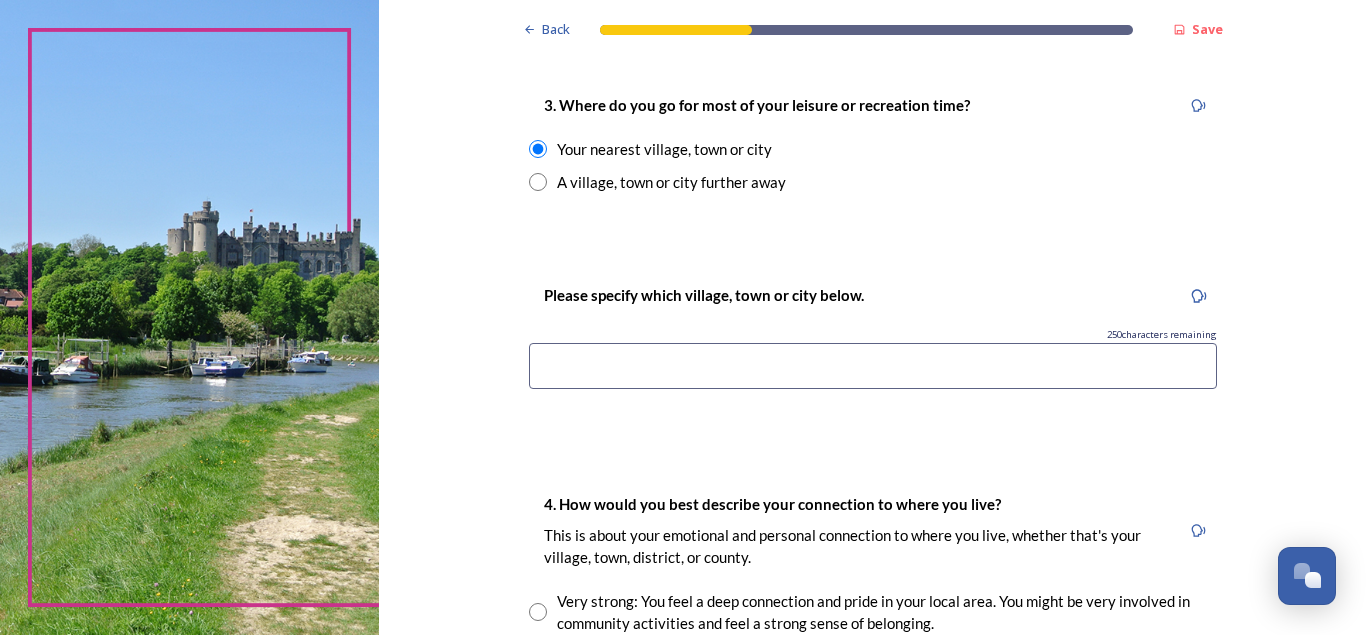 click at bounding box center [873, 366] 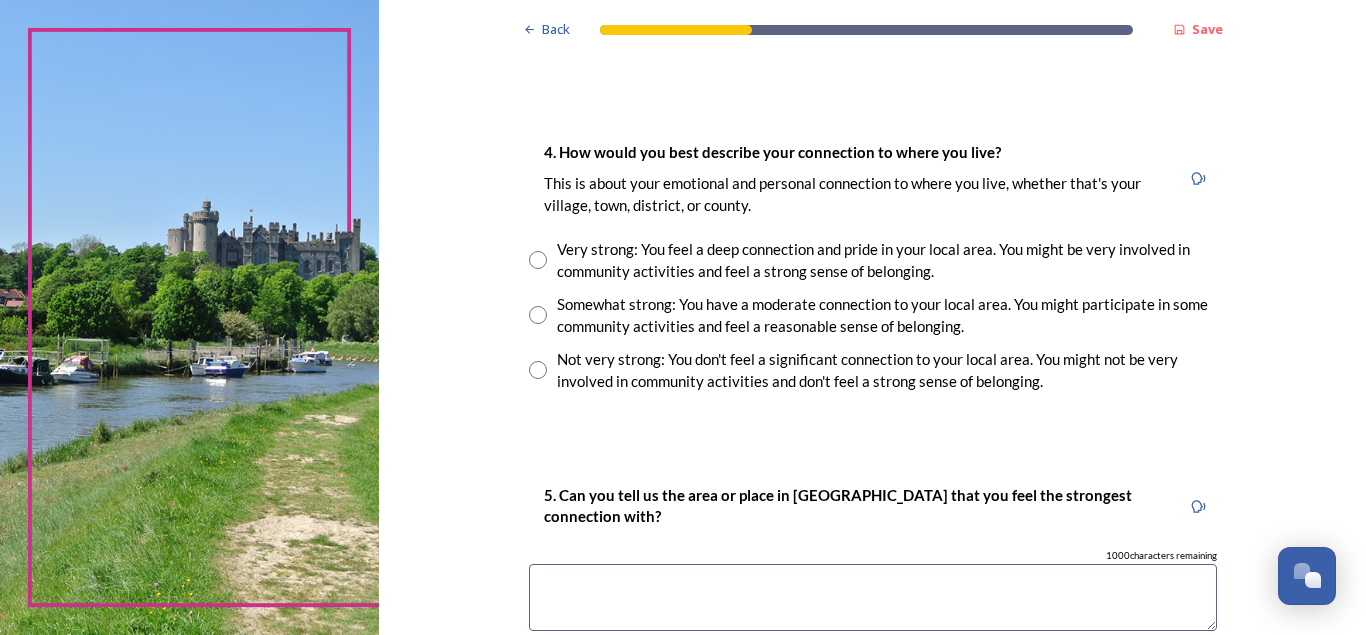 scroll, scrollTop: 1672, scrollLeft: 0, axis: vertical 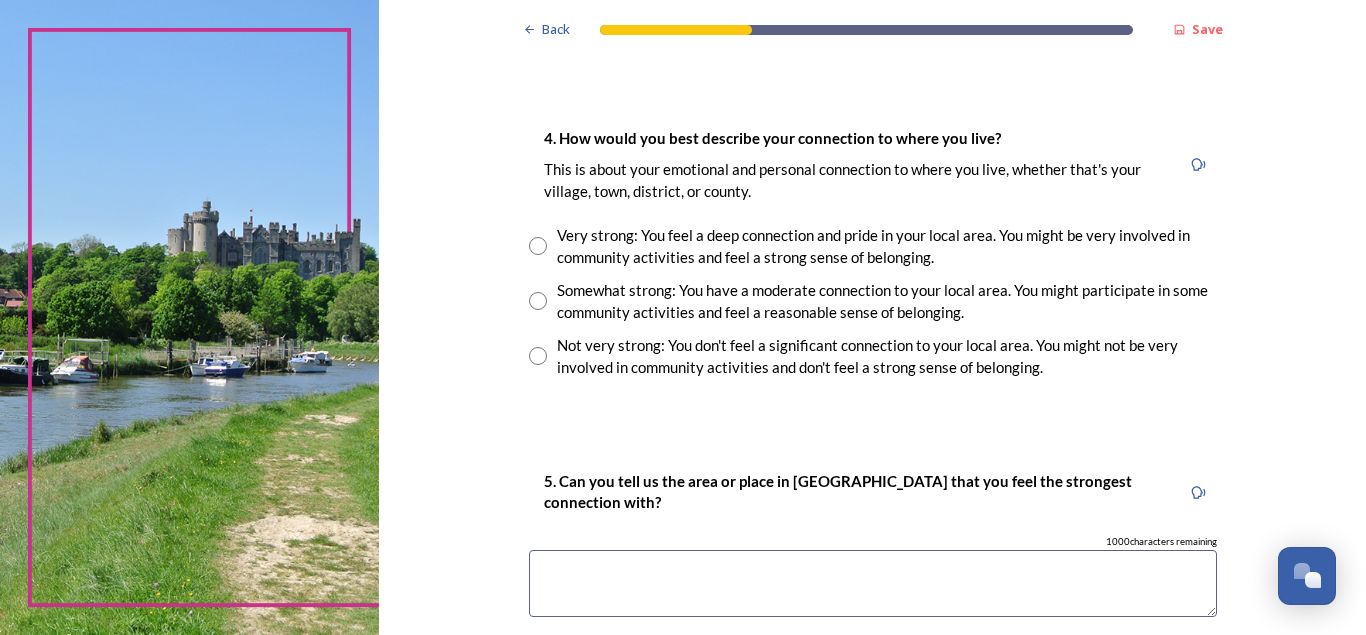 type on "Staplefield" 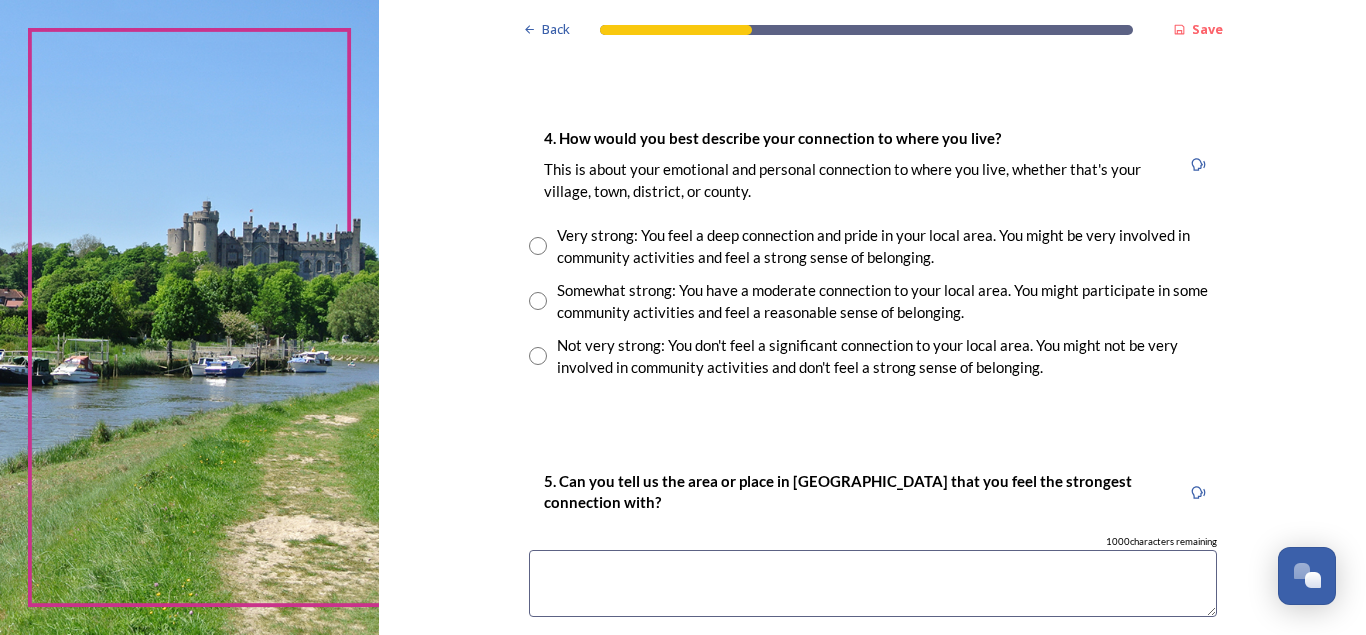 radio on "true" 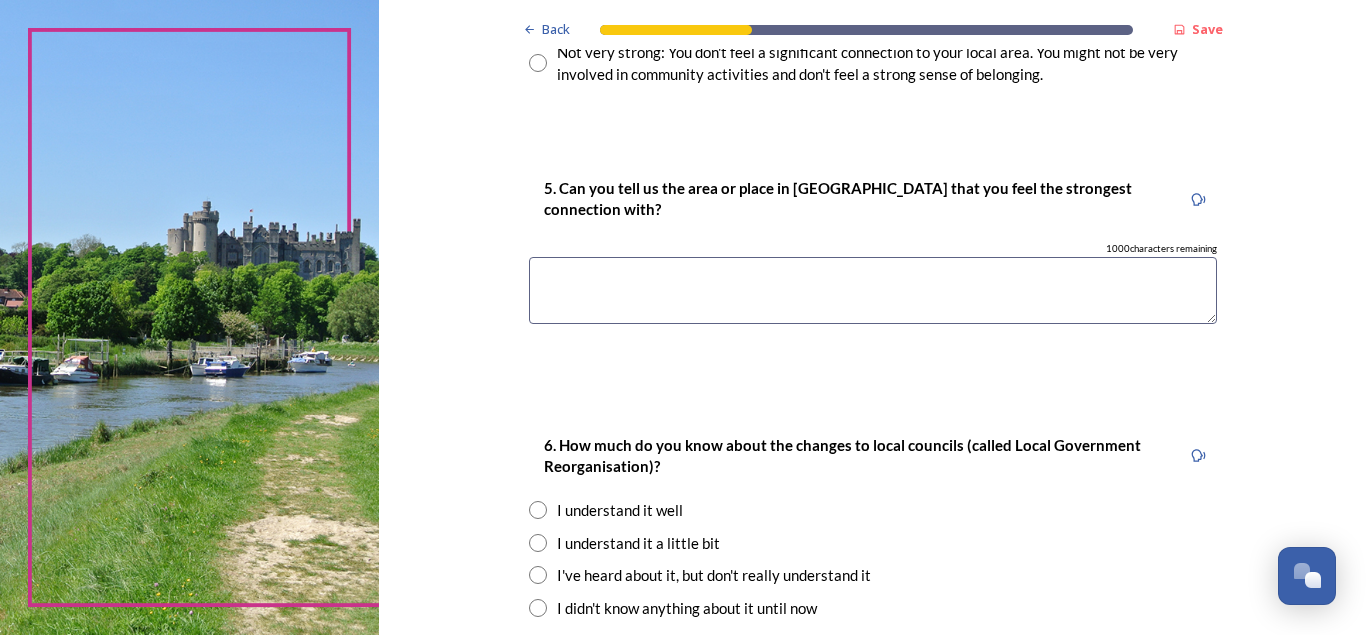 scroll, scrollTop: 1983, scrollLeft: 0, axis: vertical 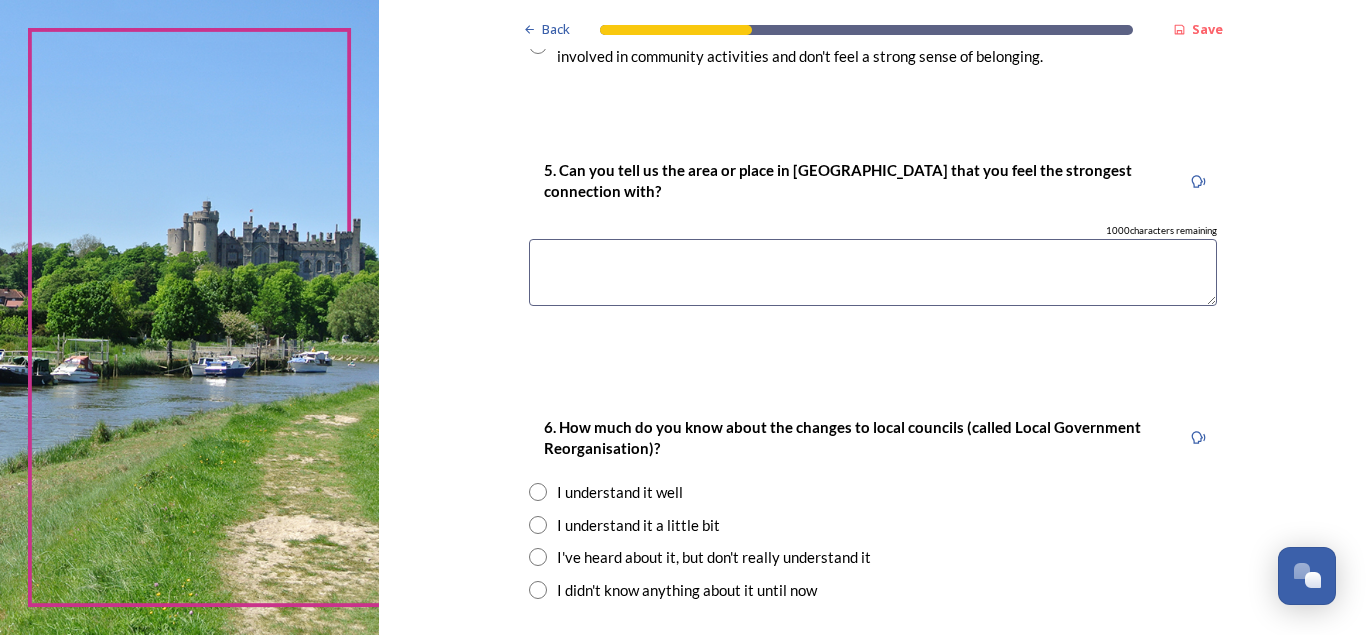 click at bounding box center (873, 272) 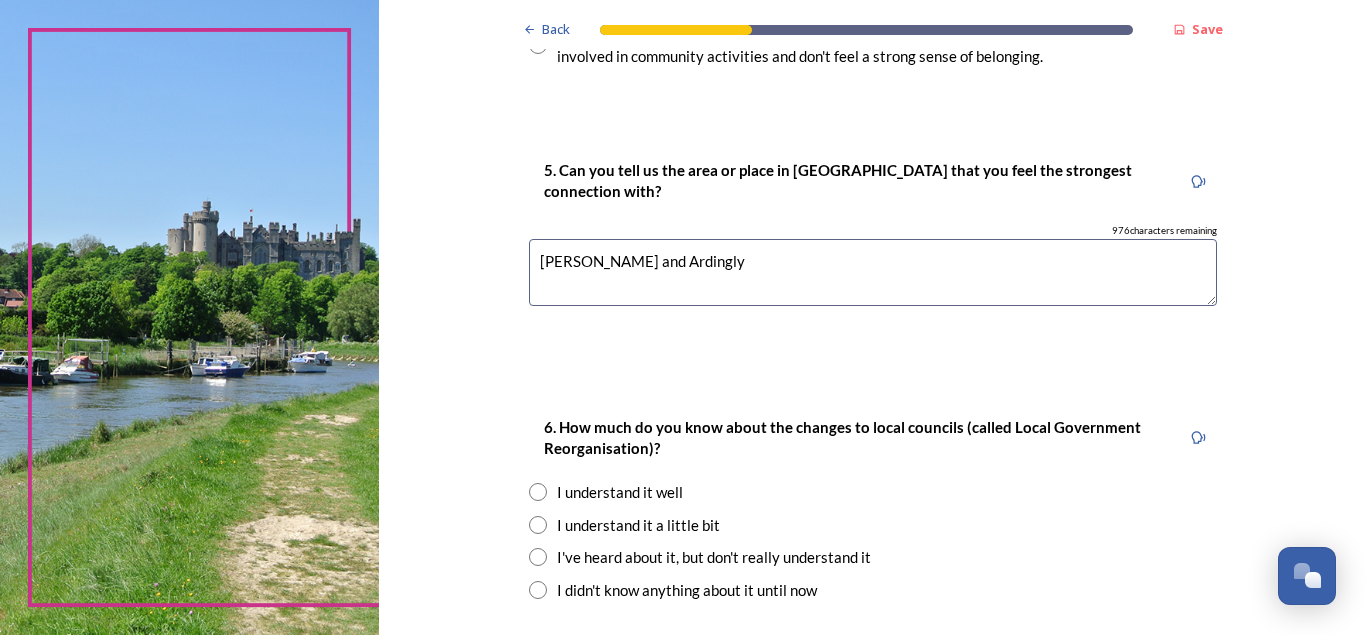 type on "Staplefield and Ardingly" 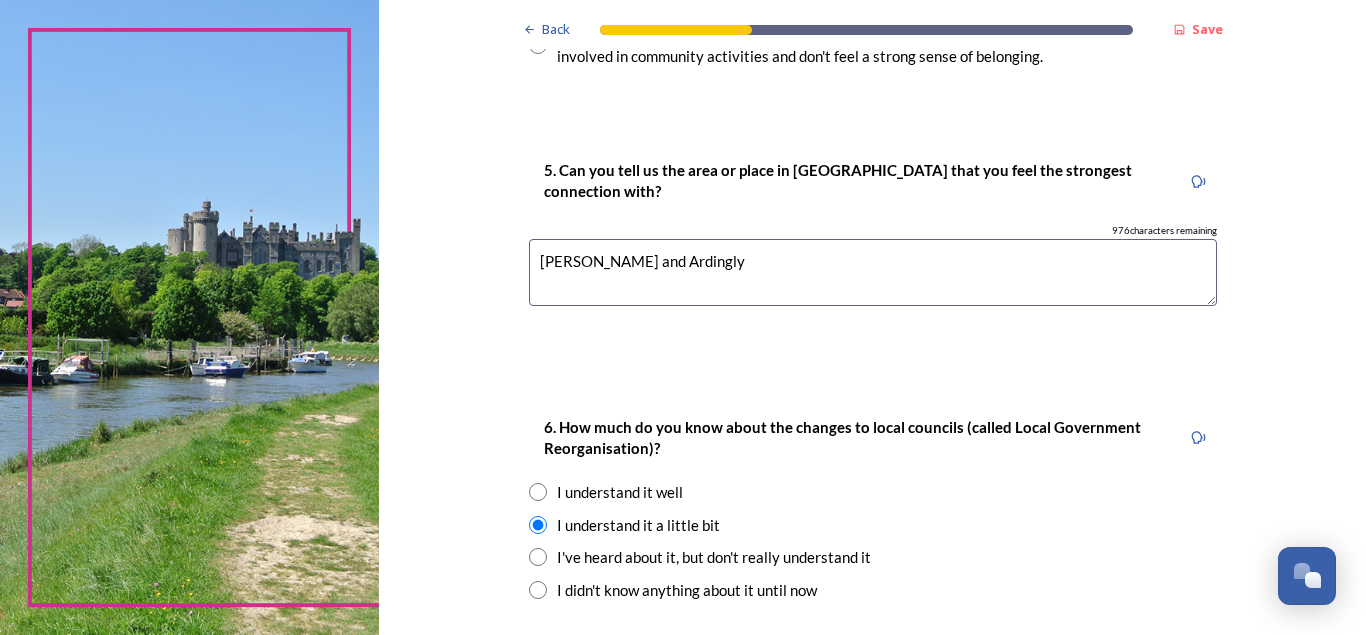 scroll, scrollTop: 2181, scrollLeft: 0, axis: vertical 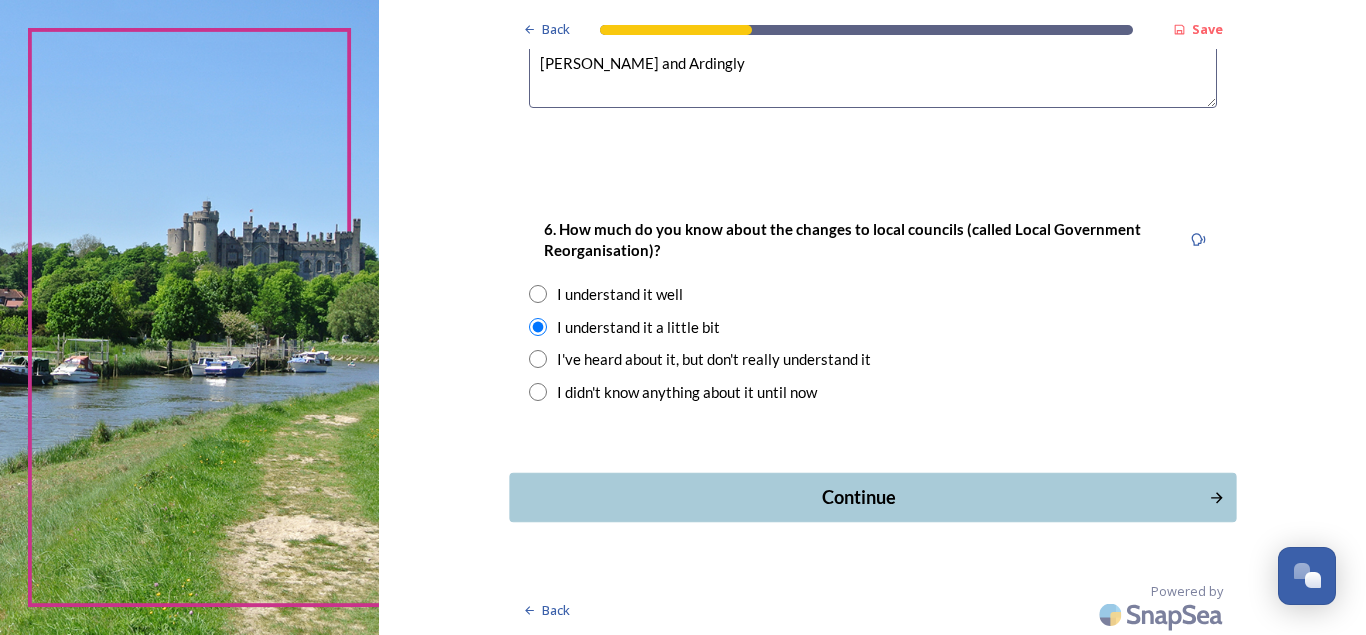 click on "Continue" at bounding box center (858, 497) 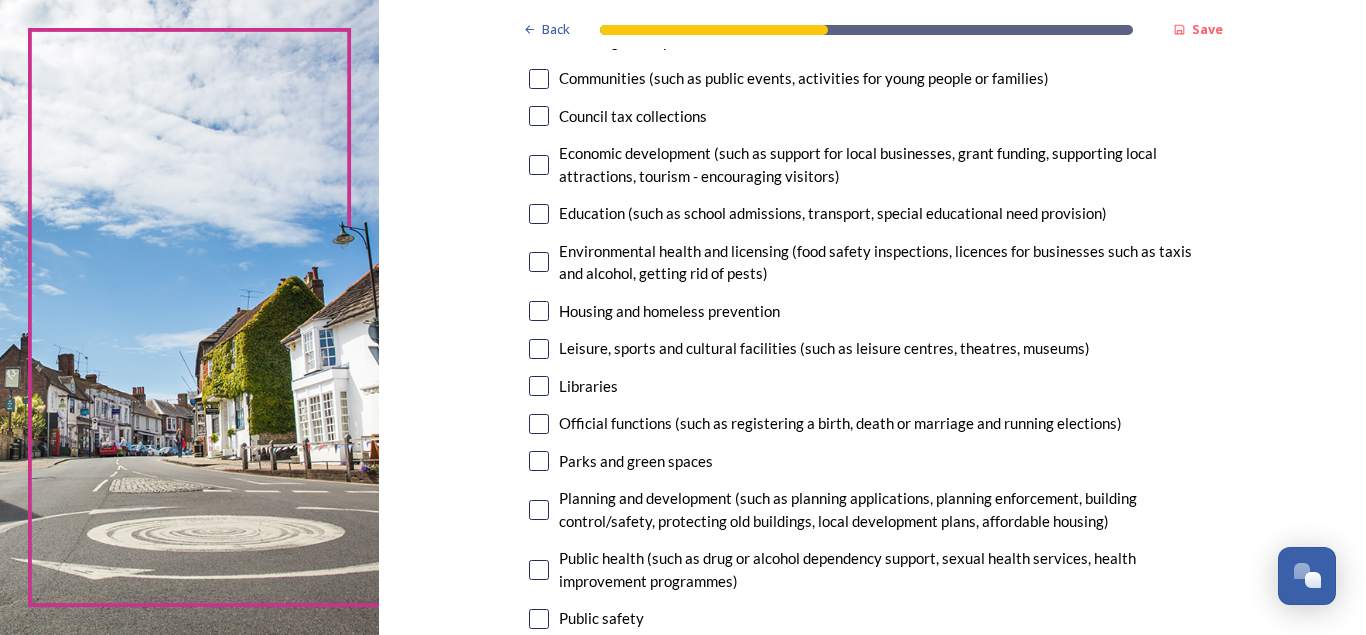 scroll, scrollTop: 320, scrollLeft: 0, axis: vertical 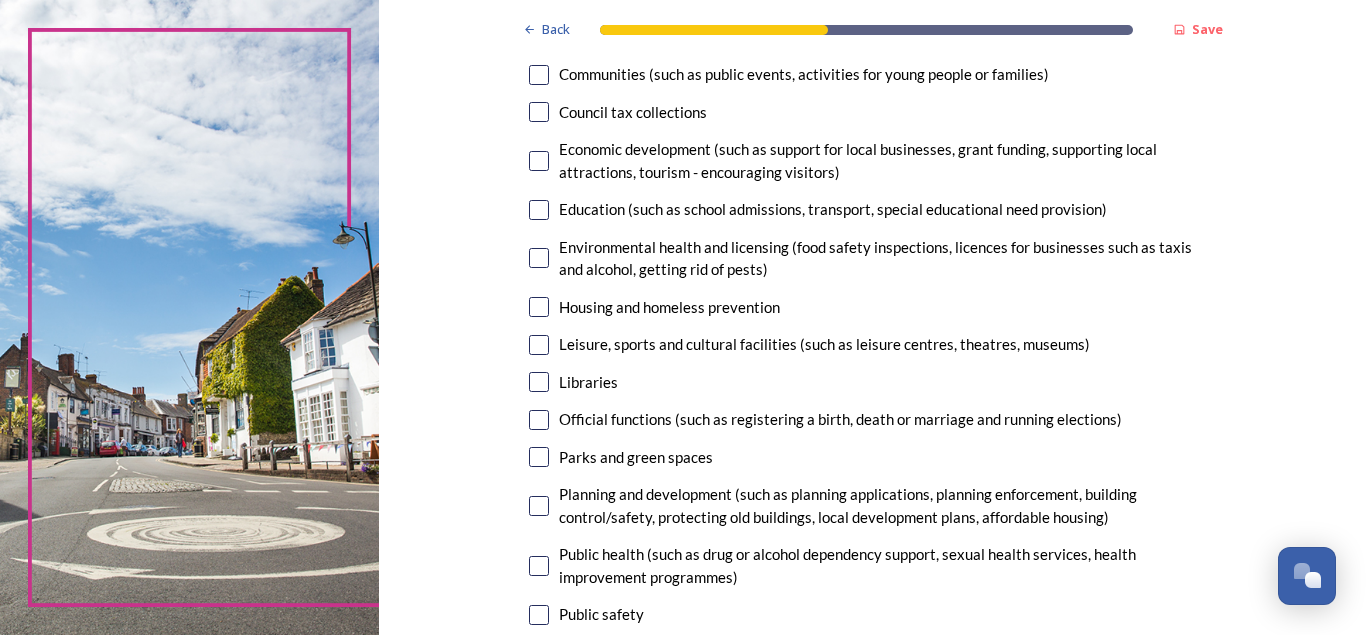 click at bounding box center (539, 506) 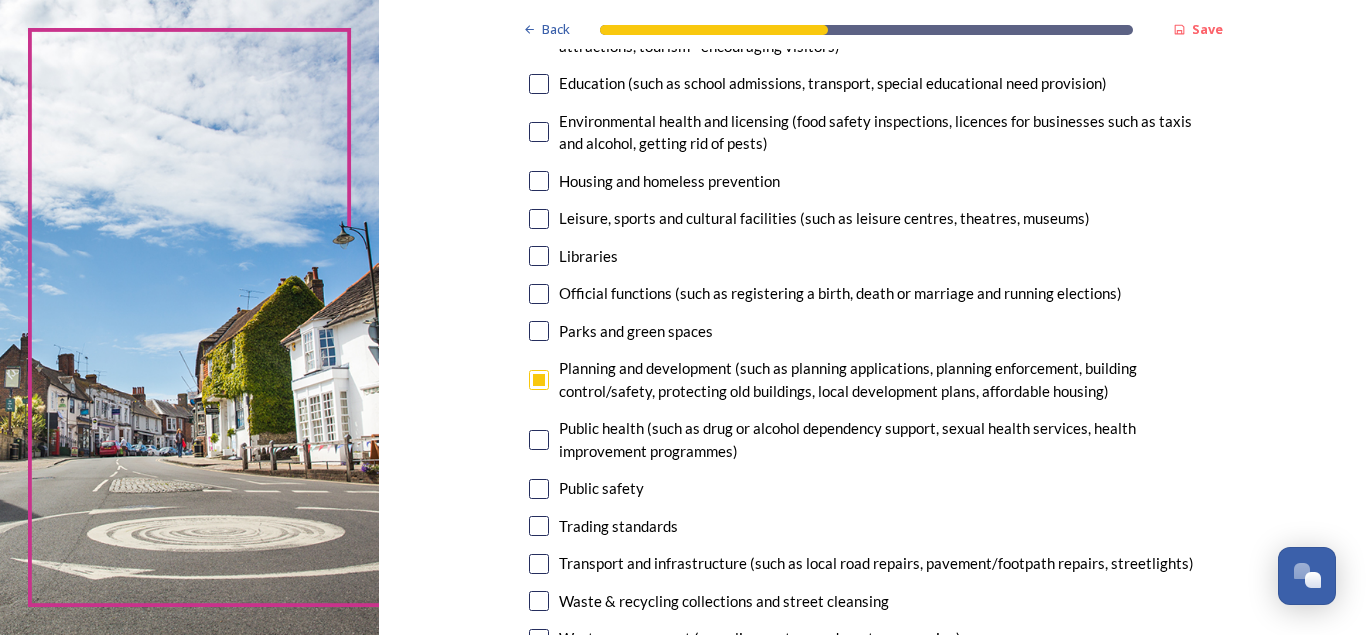 scroll, scrollTop: 509, scrollLeft: 0, axis: vertical 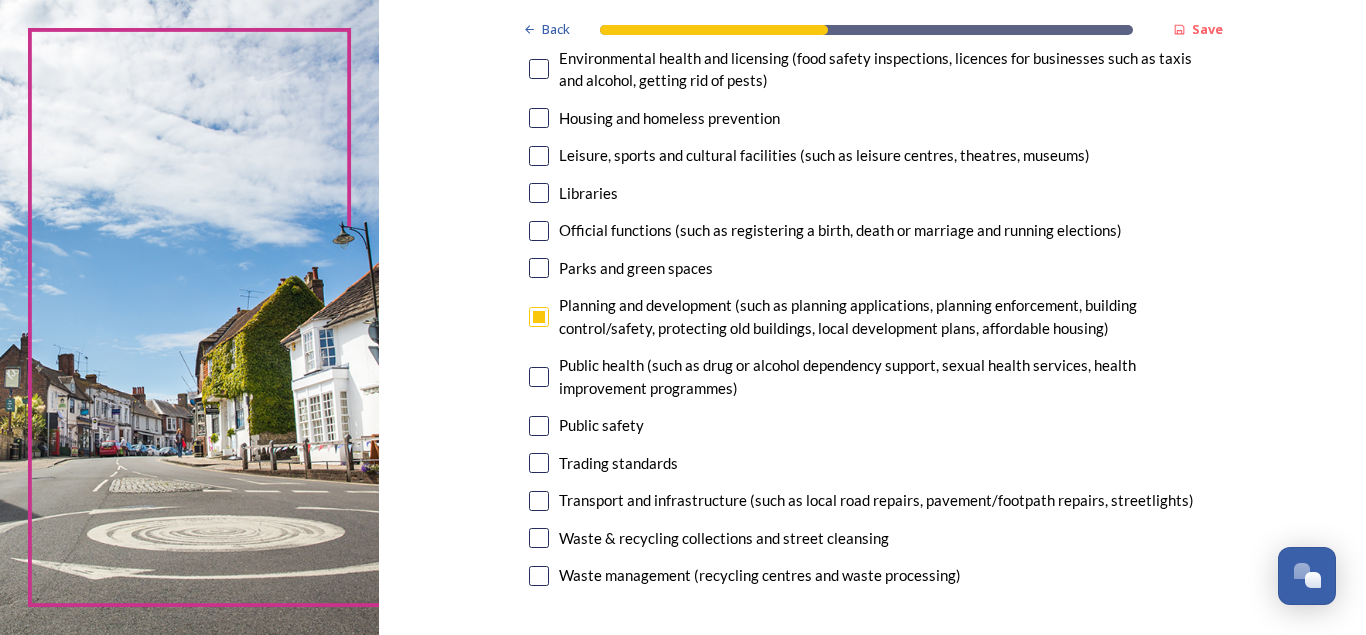 click at bounding box center (539, 501) 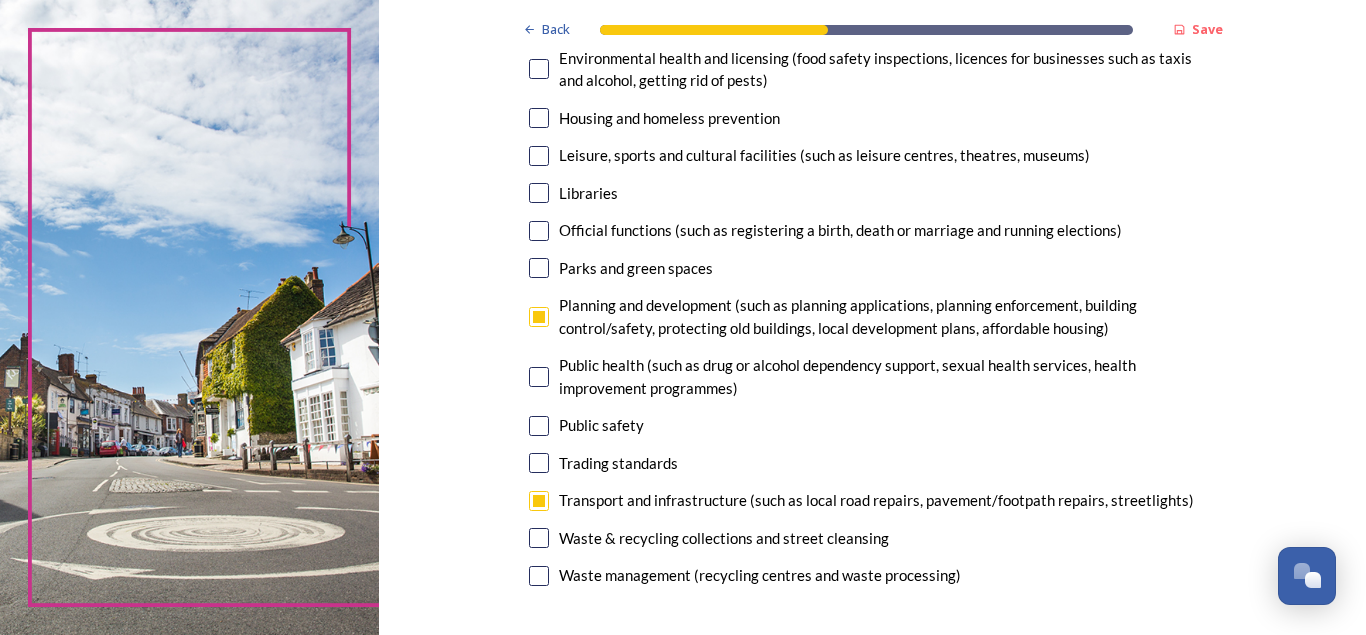 click at bounding box center (539, 538) 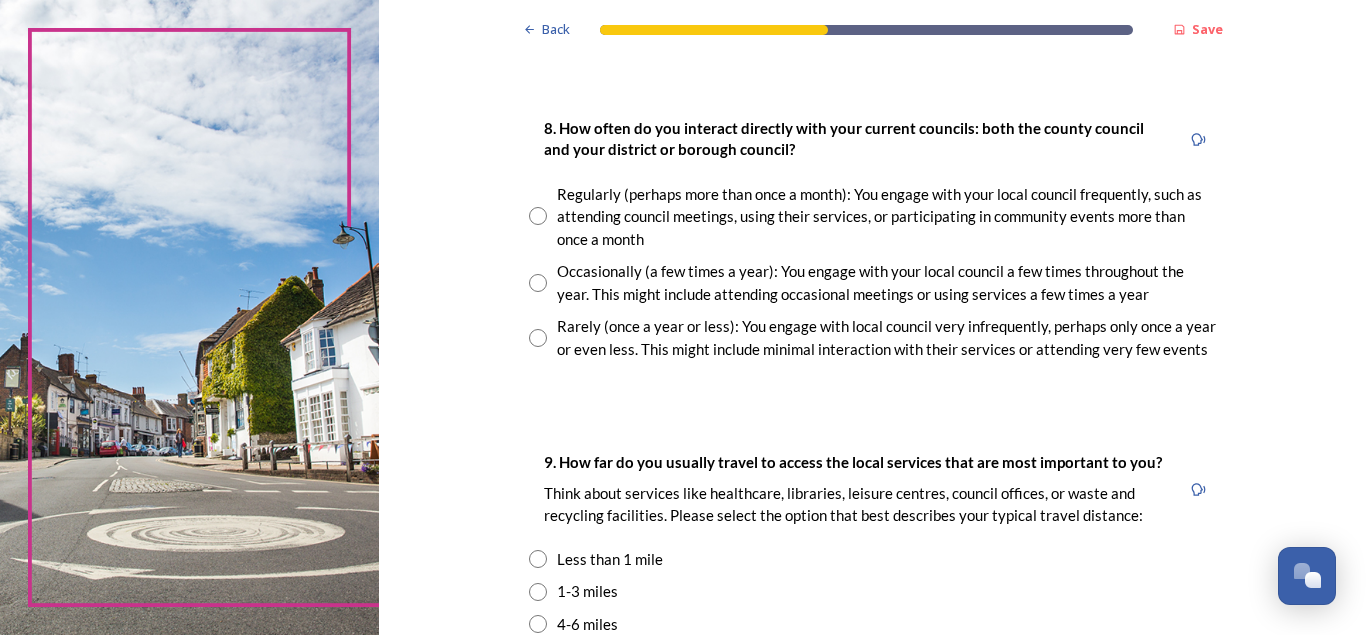 scroll, scrollTop: 1076, scrollLeft: 0, axis: vertical 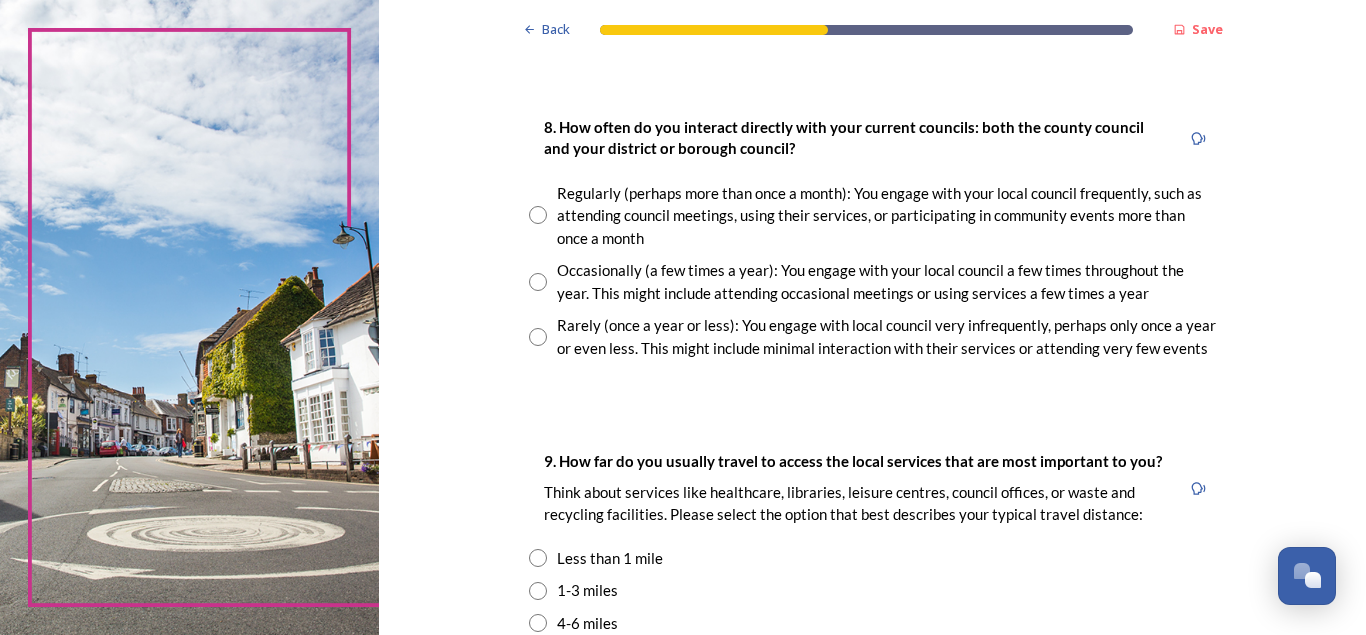 click on "Rarely (once a year or less): You engage with local council very infrequently, perhaps only once a year or even less. This might include minimal interaction with their services or attending very few events" at bounding box center [887, 336] 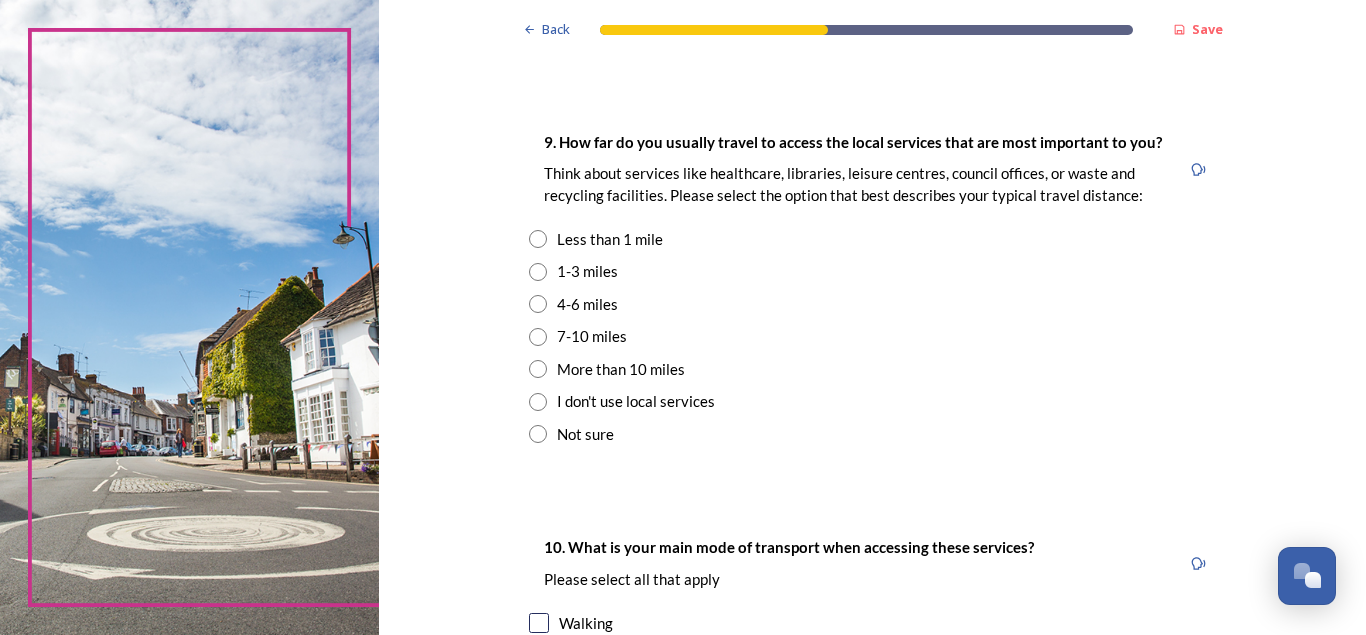 scroll, scrollTop: 1400, scrollLeft: 0, axis: vertical 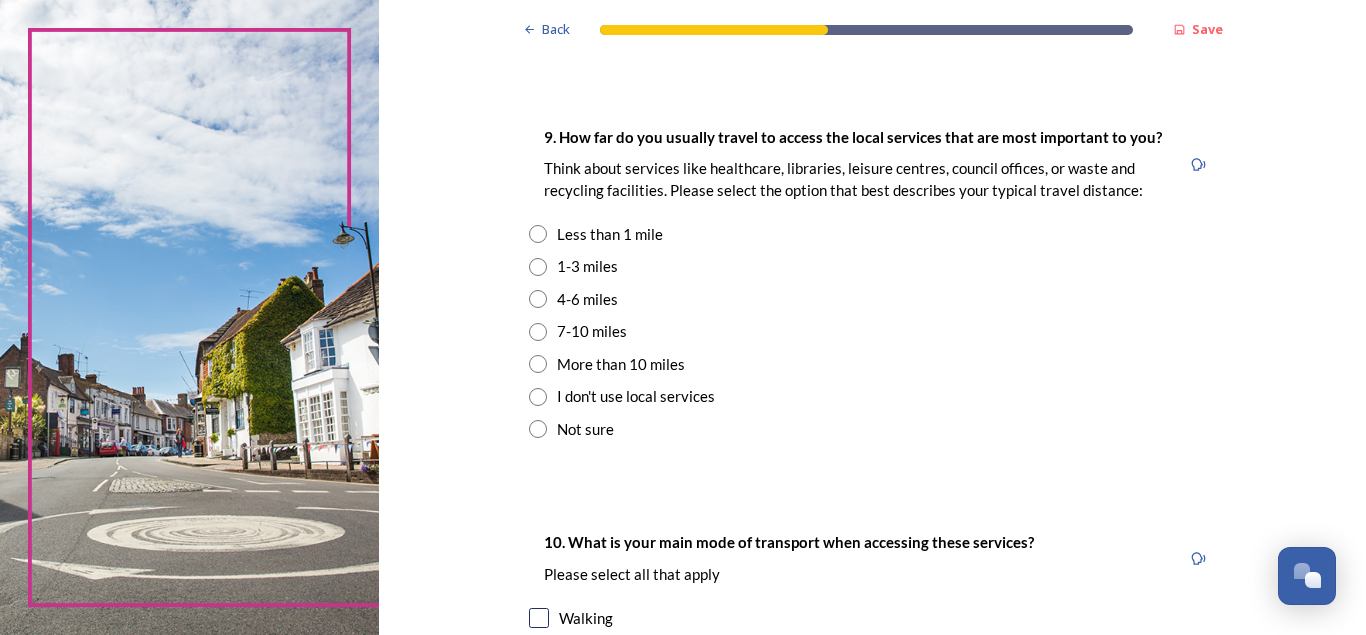click at bounding box center [538, 299] 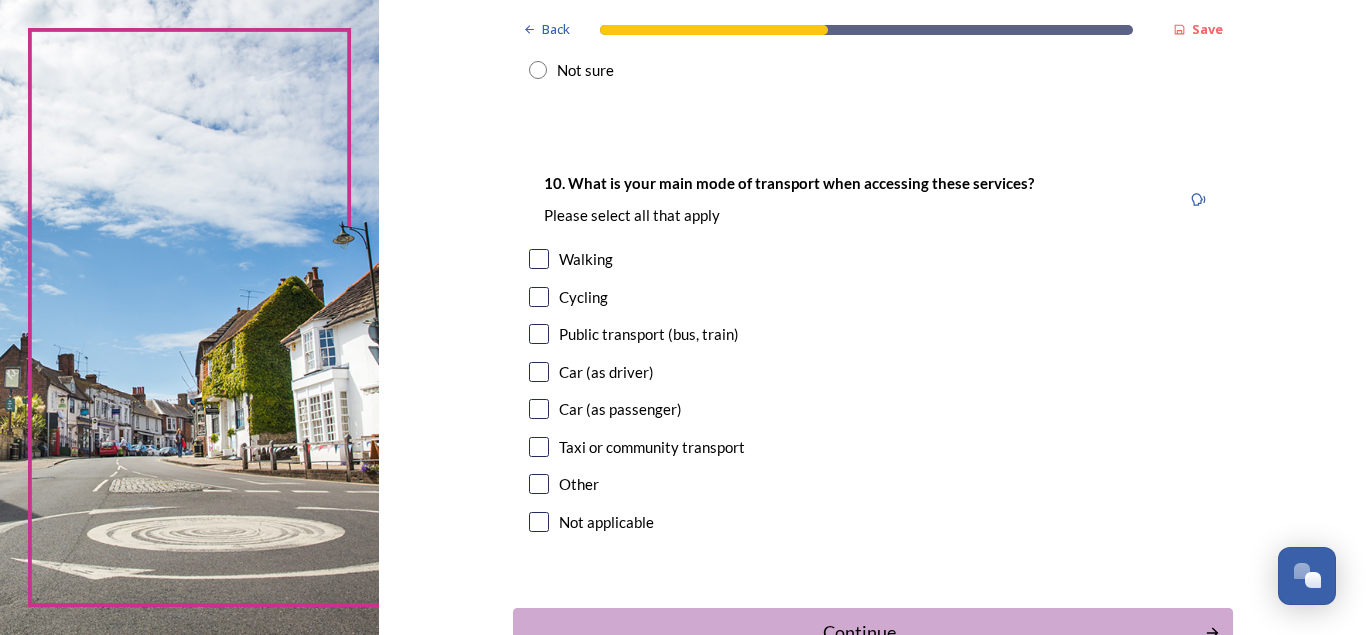 scroll, scrollTop: 1812, scrollLeft: 0, axis: vertical 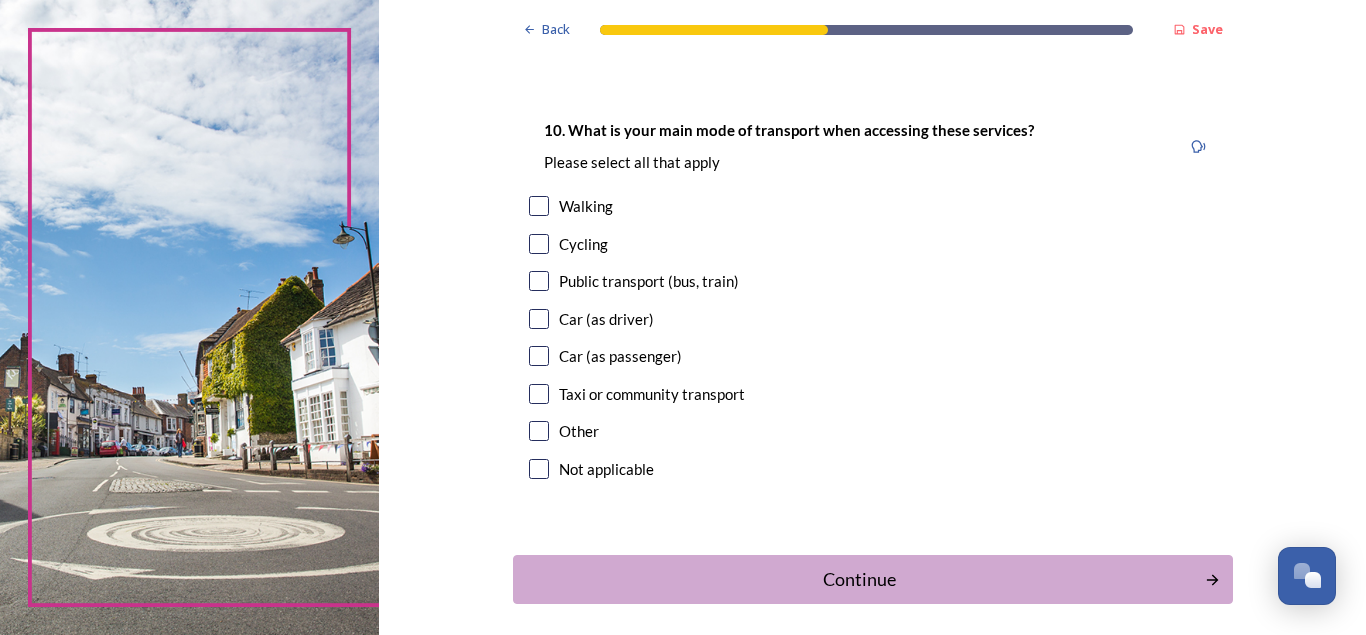 click at bounding box center (539, 244) 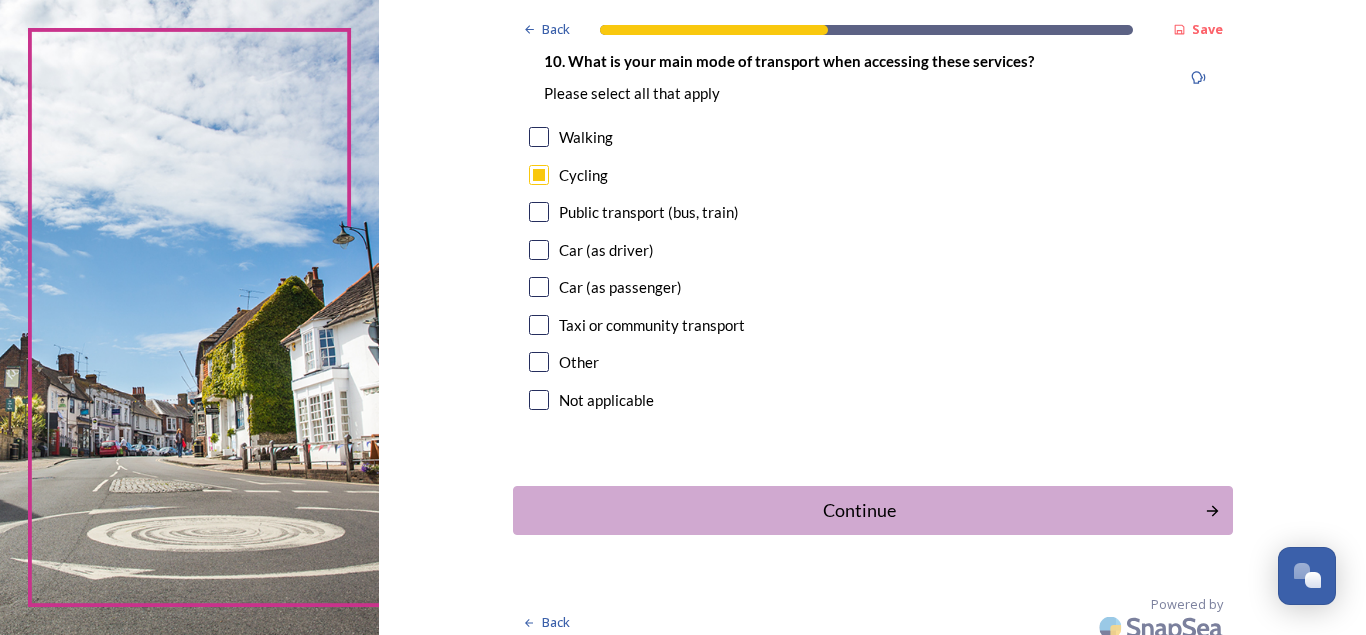 scroll, scrollTop: 1897, scrollLeft: 0, axis: vertical 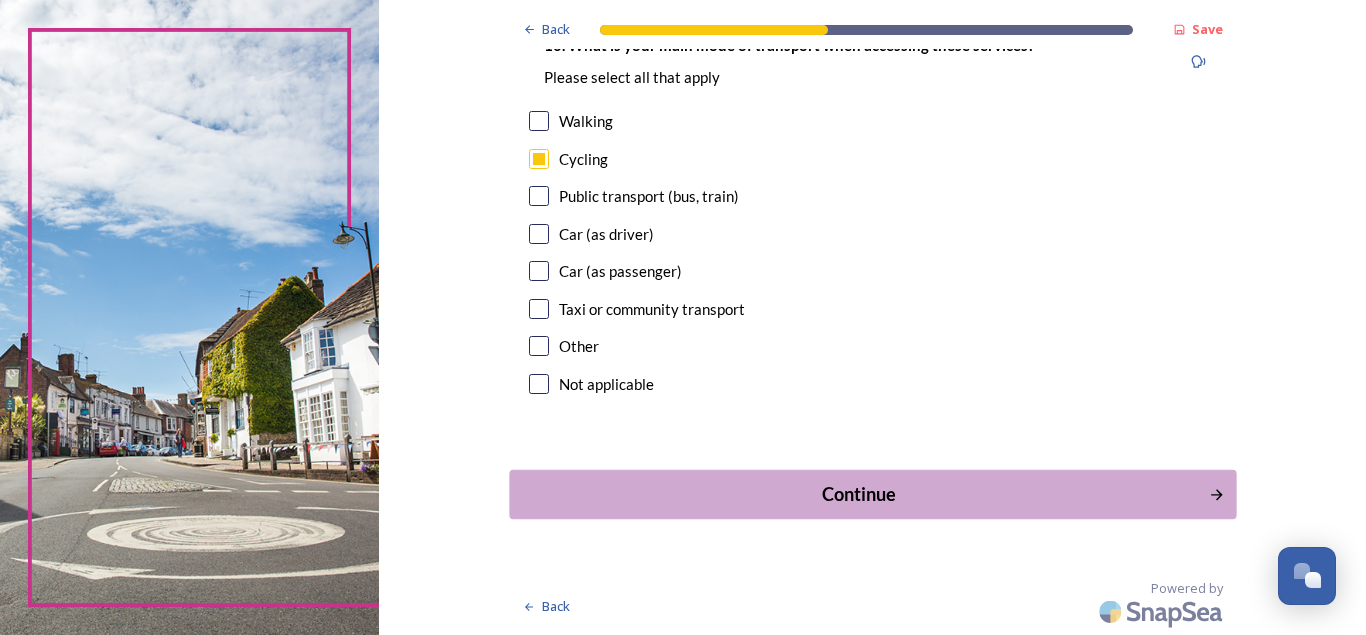 click on "Continue" at bounding box center (872, 494) 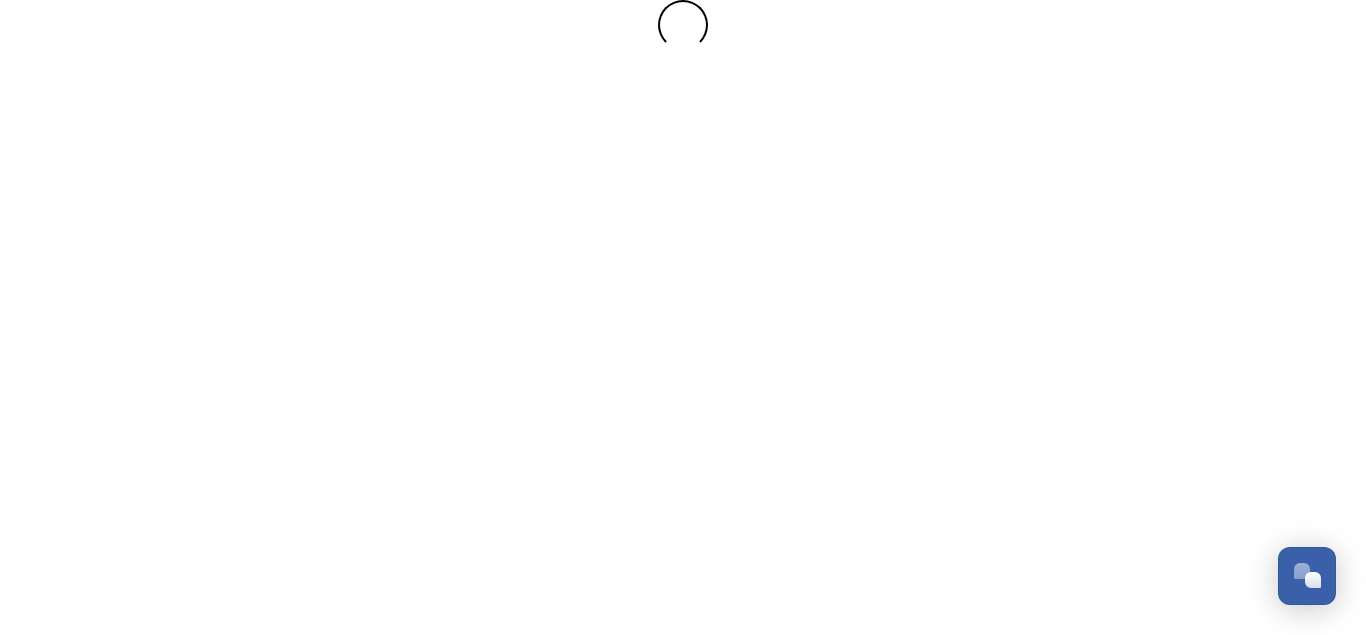 scroll, scrollTop: 0, scrollLeft: 0, axis: both 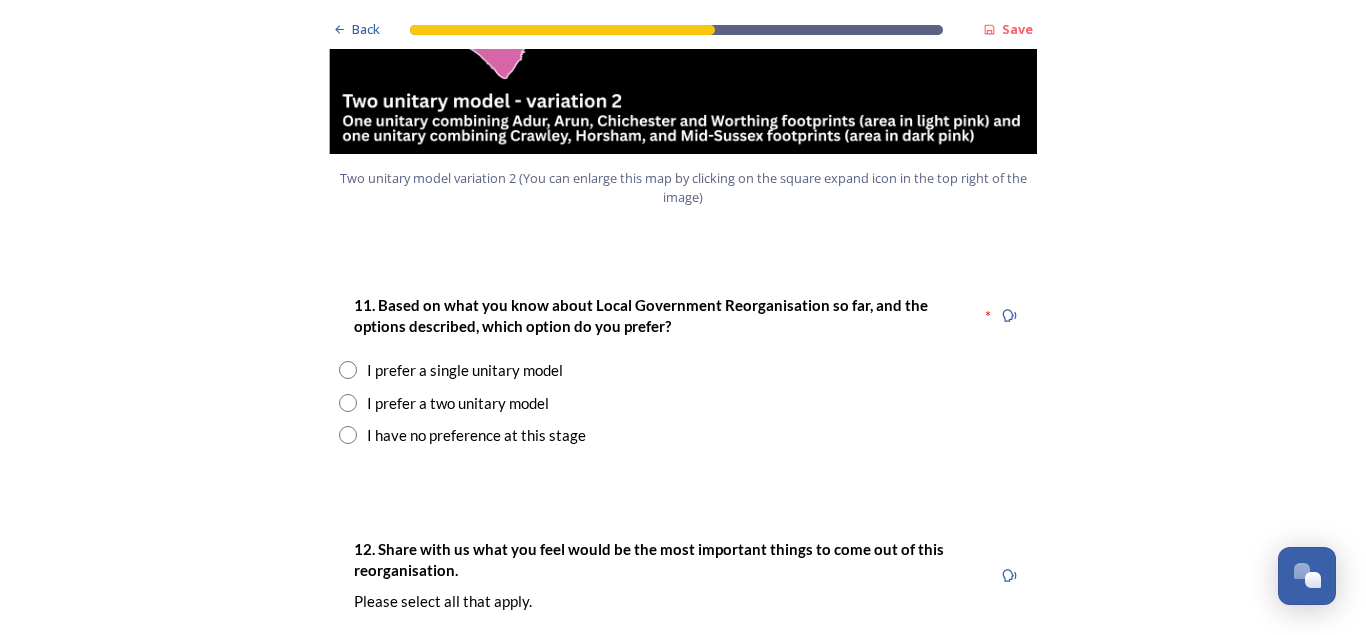 click on "I prefer a two unitary model" at bounding box center (458, 403) 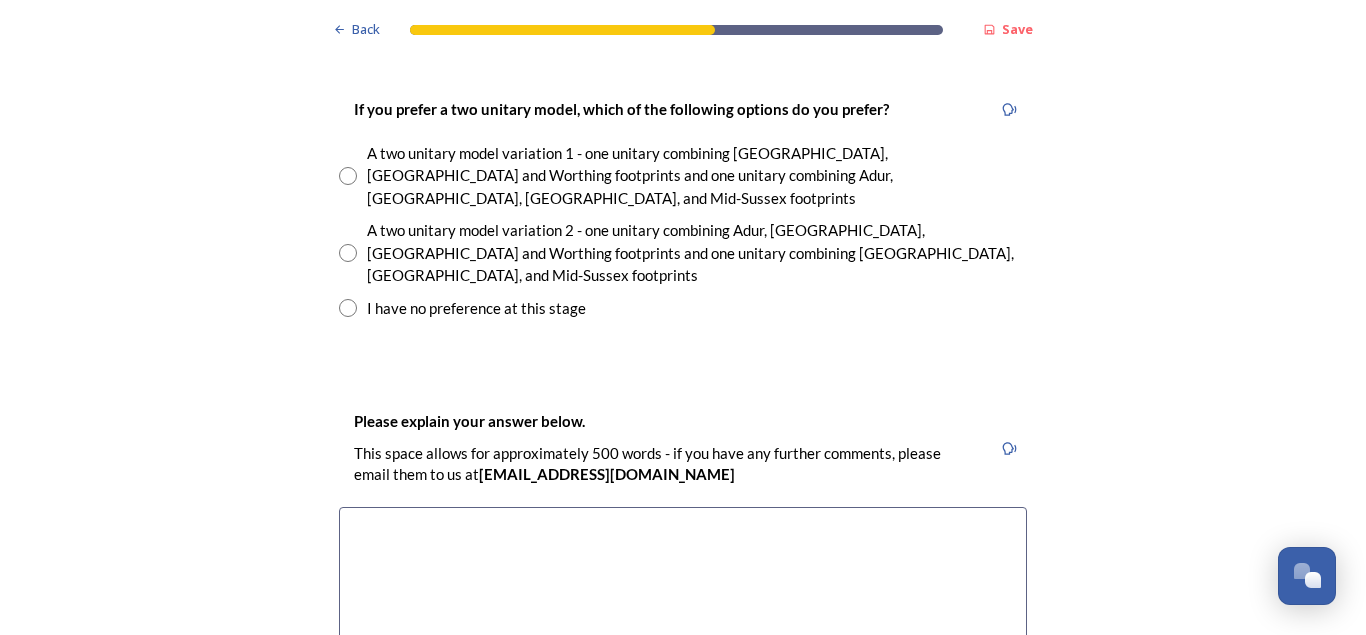 scroll, scrollTop: 2933, scrollLeft: 0, axis: vertical 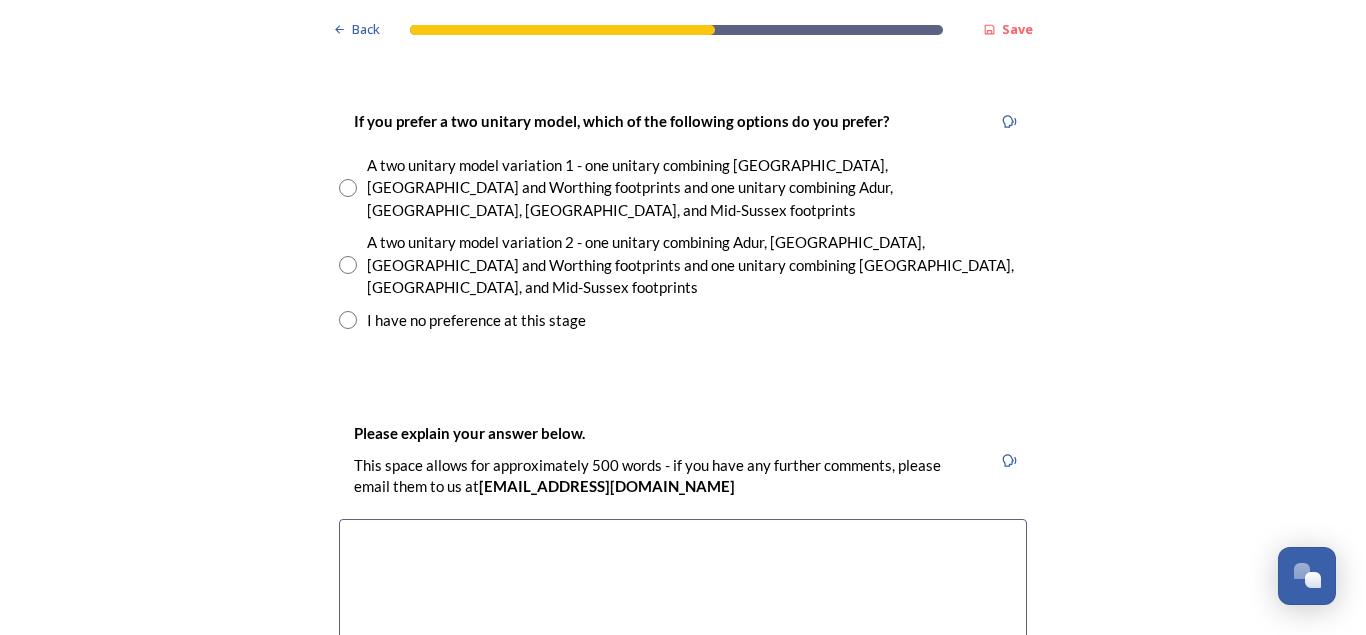 click at bounding box center (348, 320) 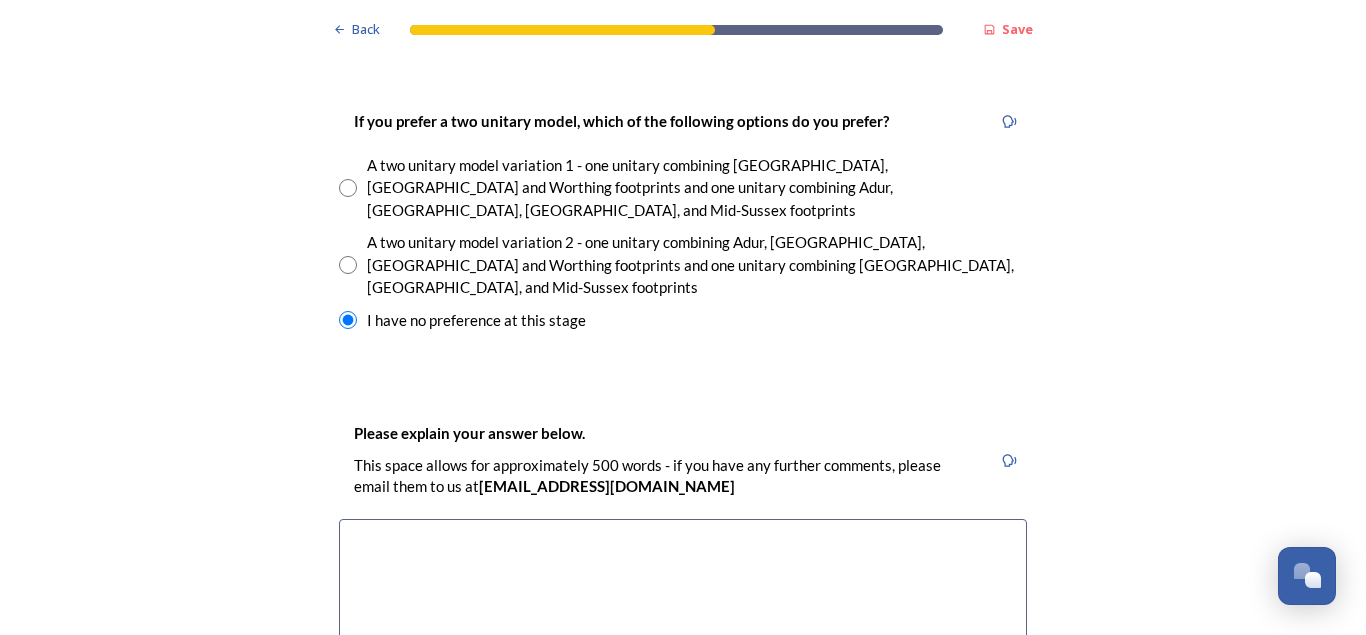 click at bounding box center (683, 631) 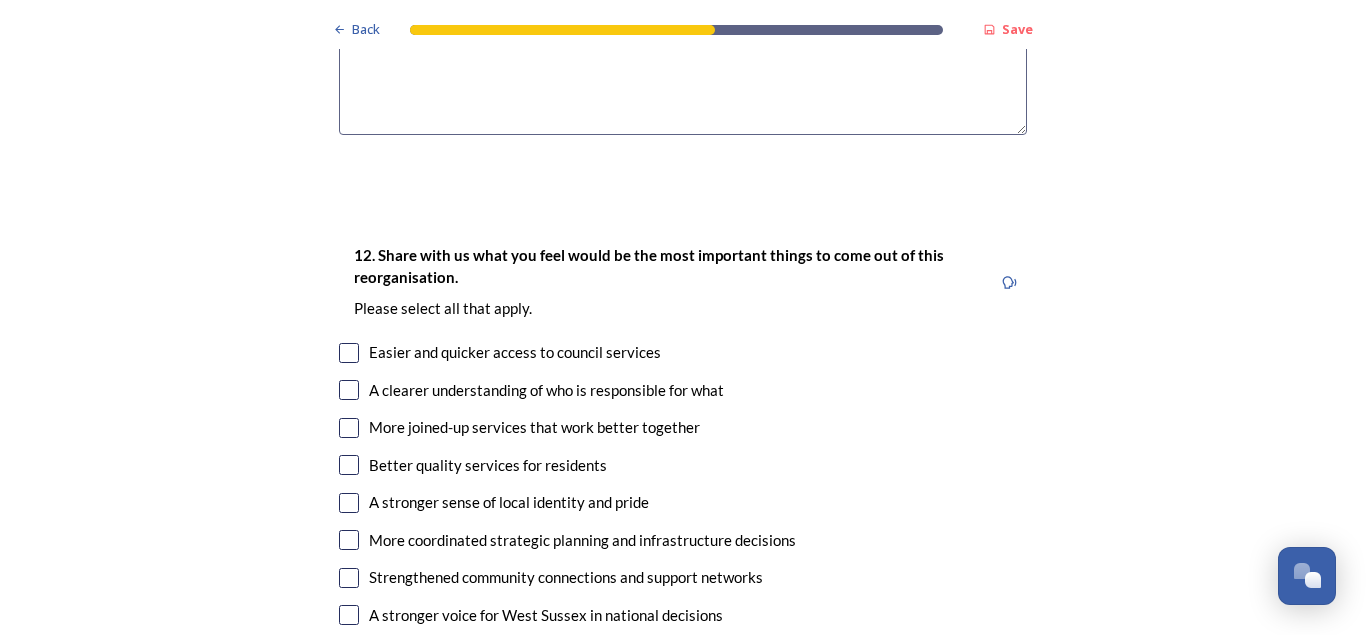 scroll, scrollTop: 3605, scrollLeft: 0, axis: vertical 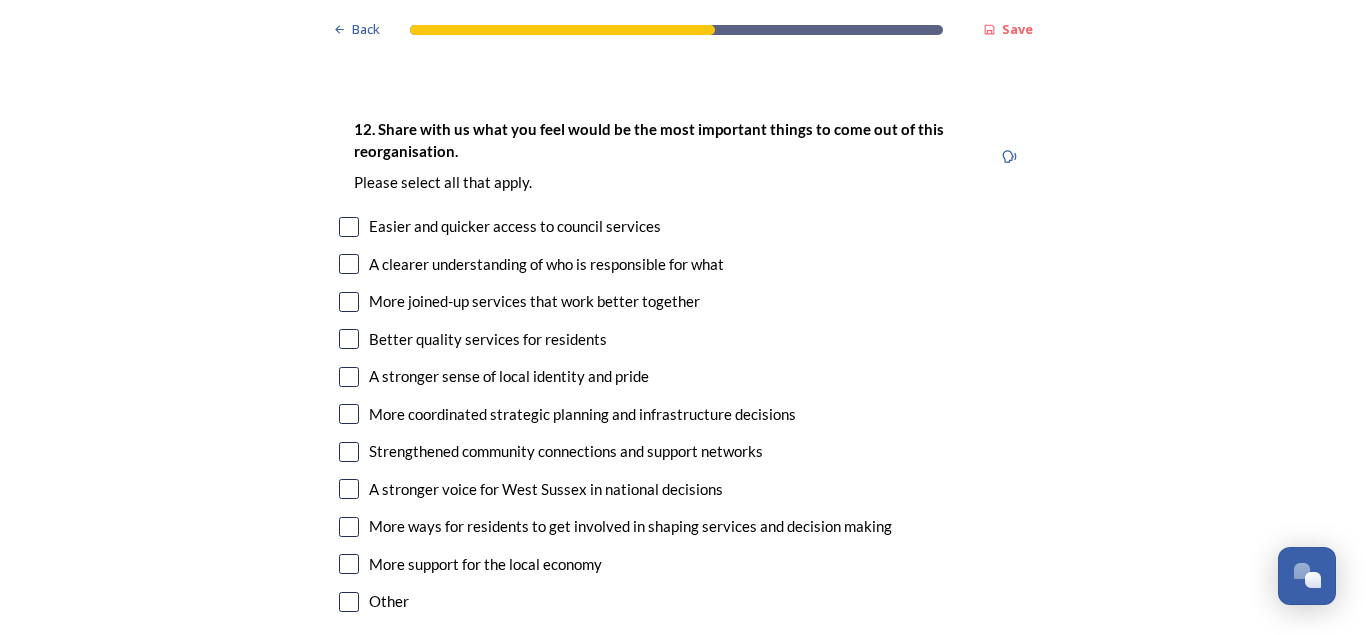 type on "the coast has much different needs" 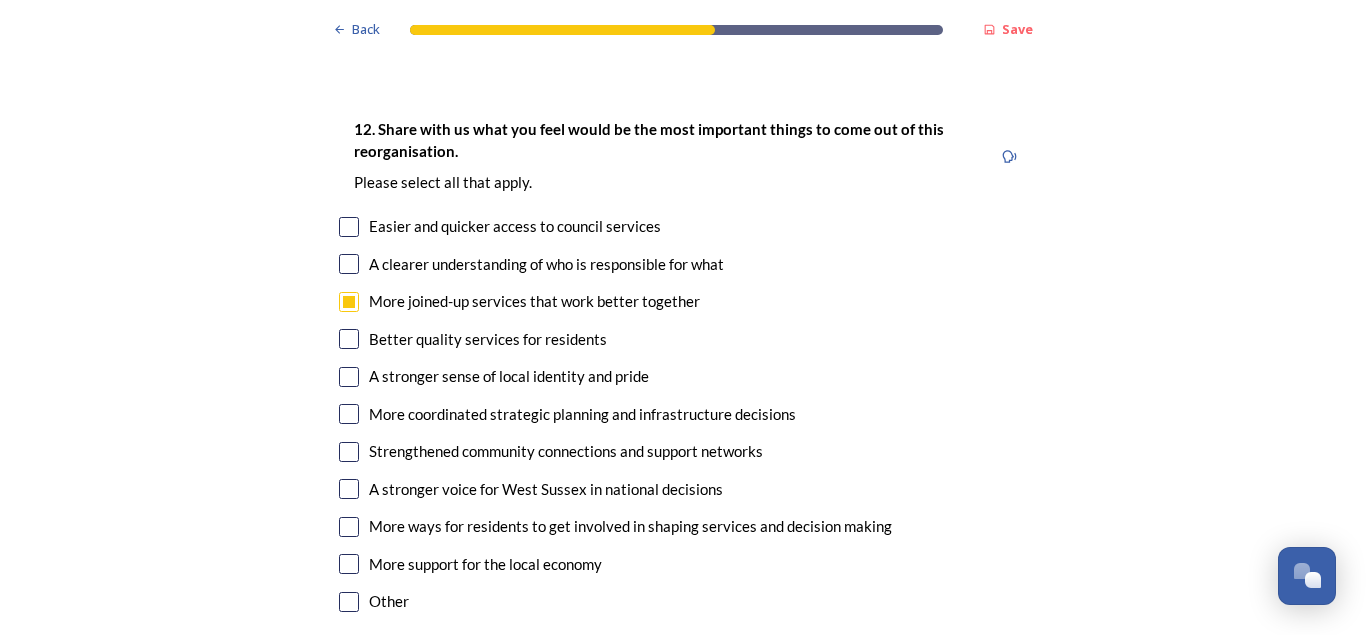 click at bounding box center (349, 452) 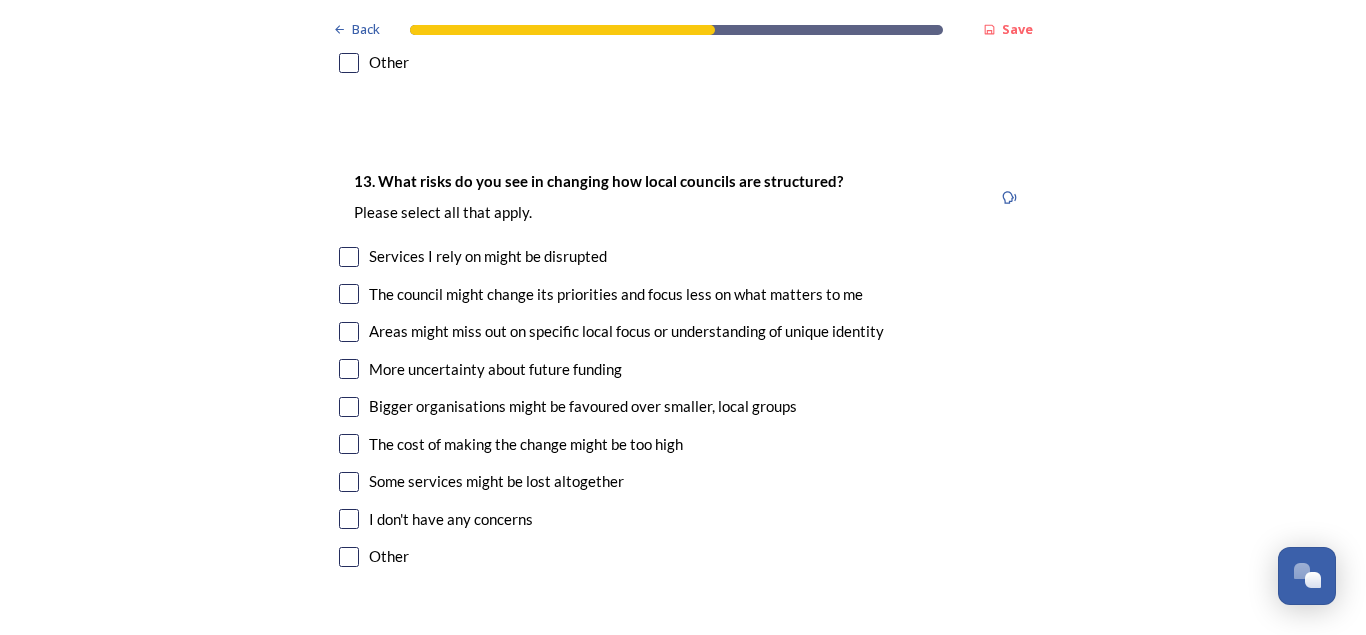scroll, scrollTop: 4214, scrollLeft: 0, axis: vertical 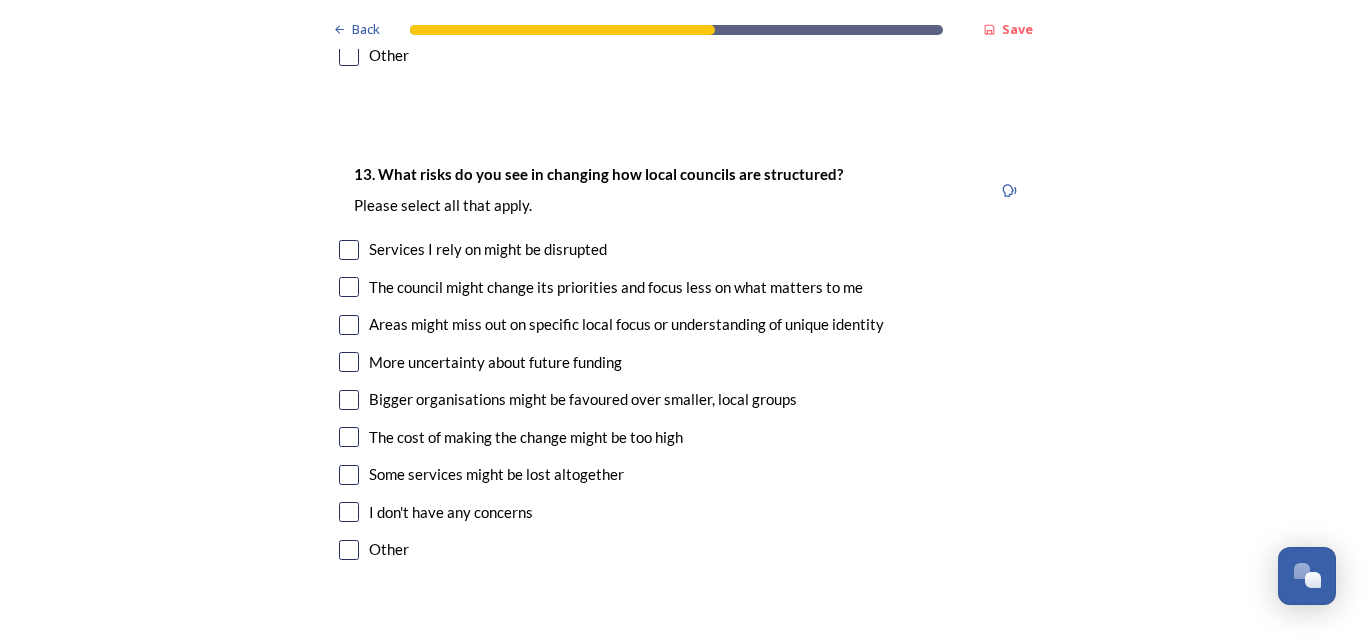 click at bounding box center [349, 400] 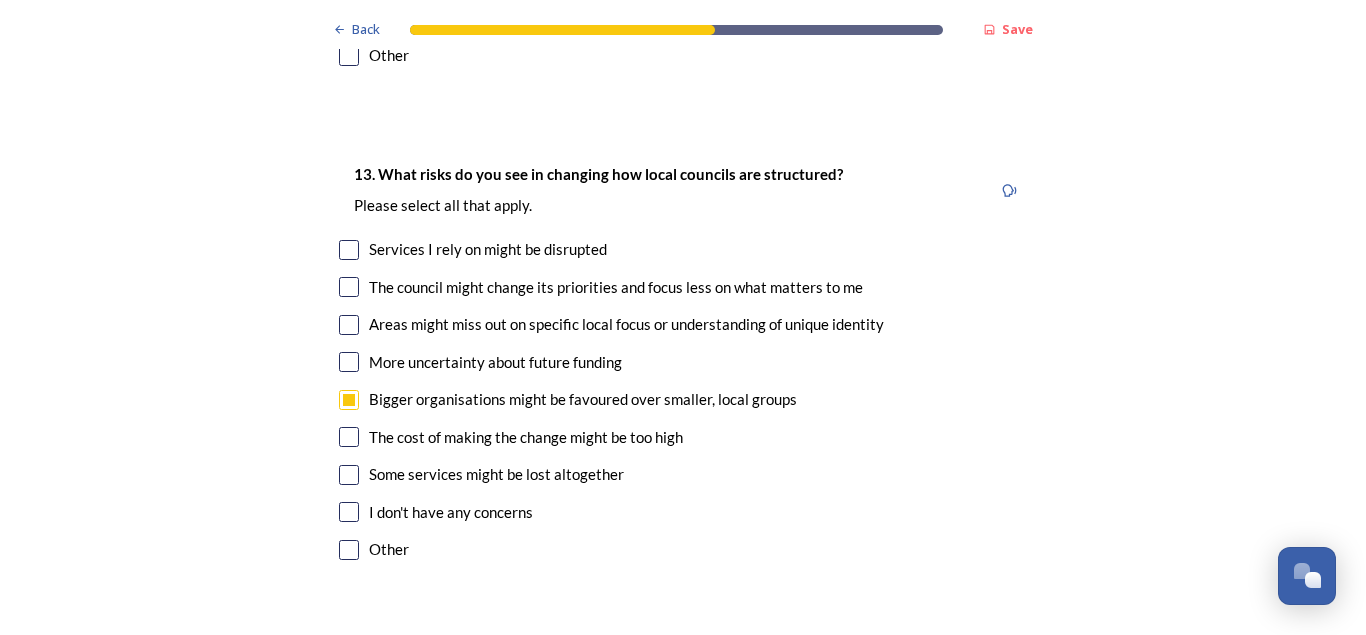 click at bounding box center (349, 437) 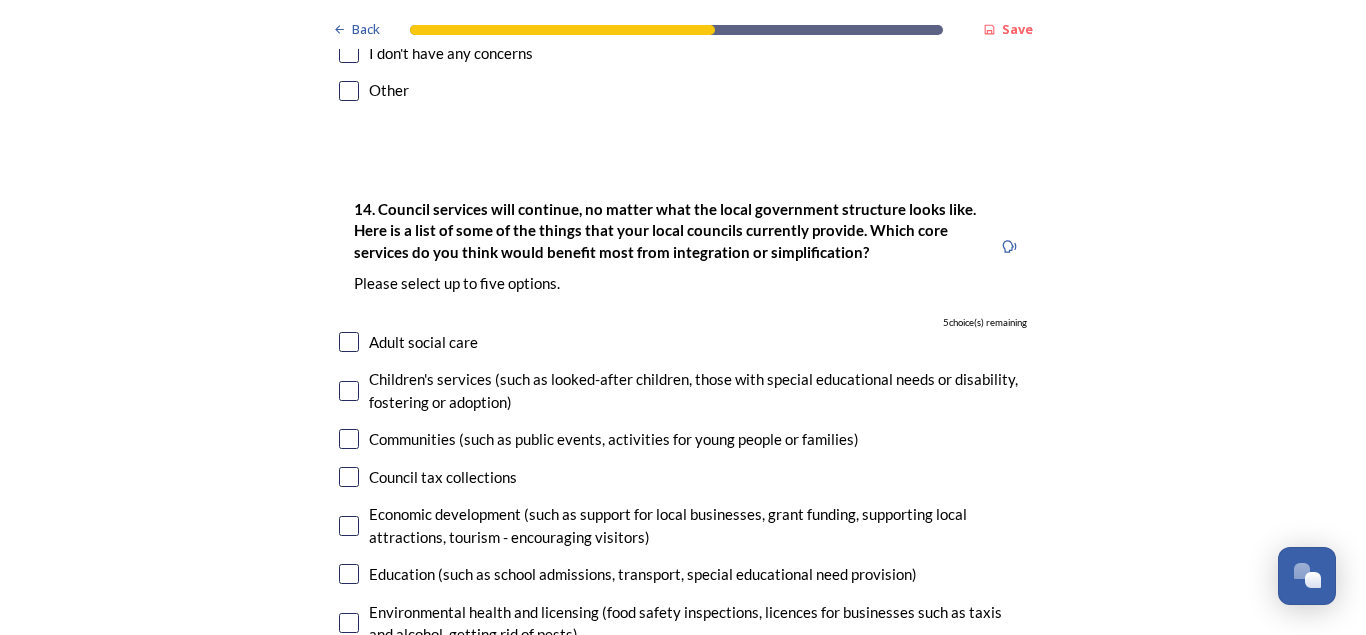 scroll, scrollTop: 4640, scrollLeft: 0, axis: vertical 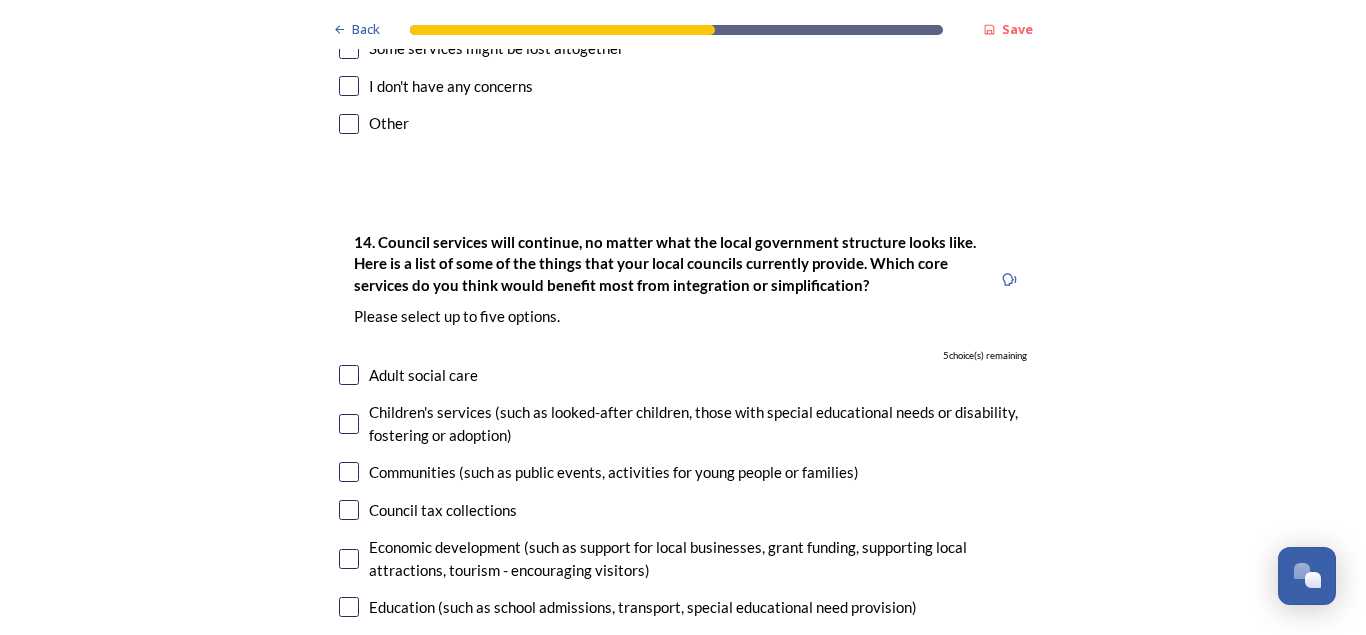 click at bounding box center (349, 375) 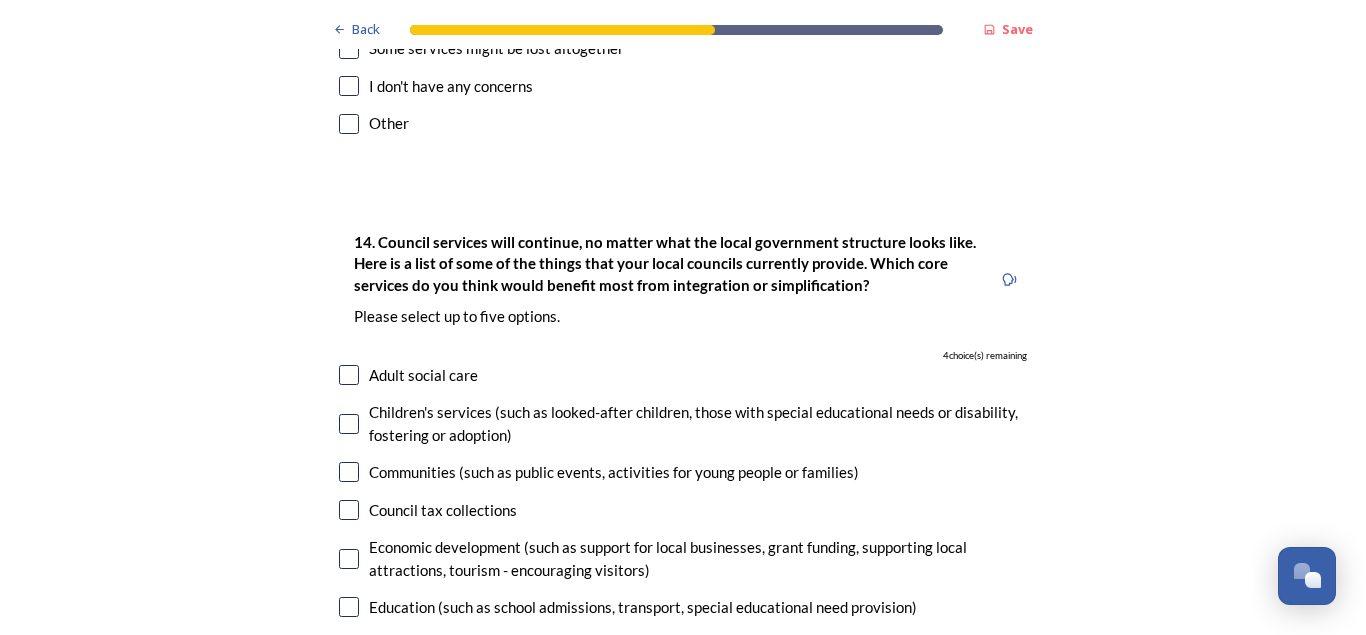 checkbox on "true" 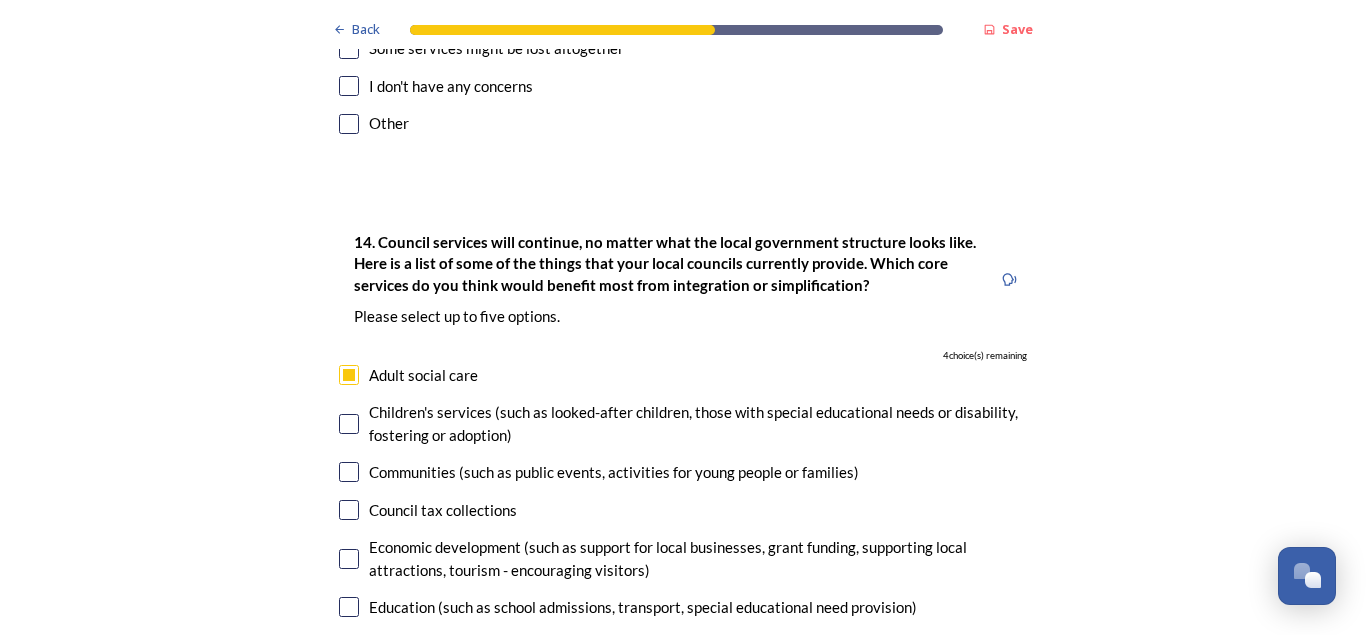 click at bounding box center (349, 424) 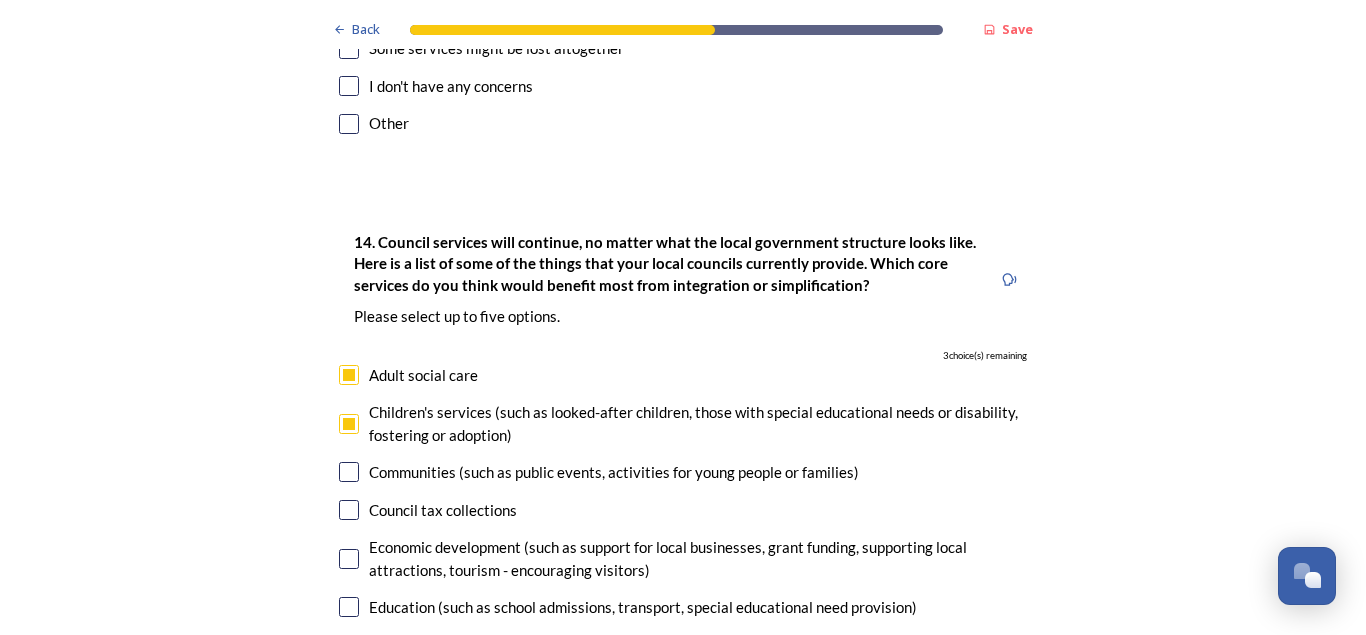 click at bounding box center [349, 472] 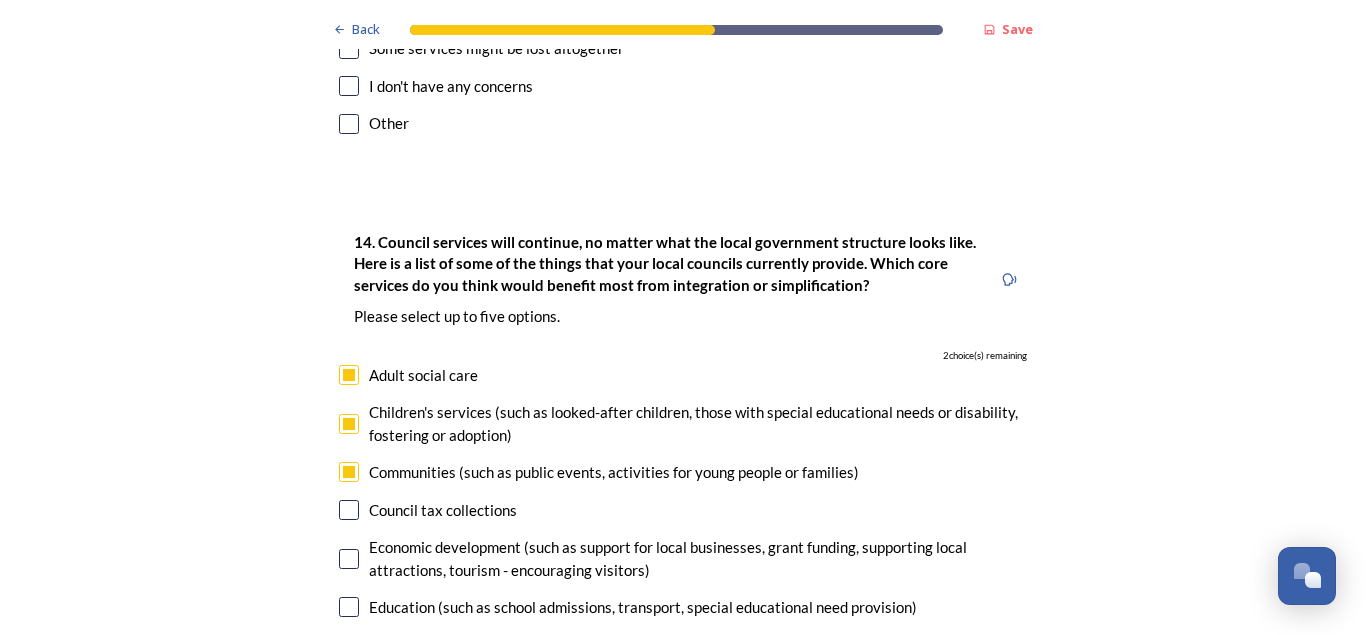 click at bounding box center (349, 656) 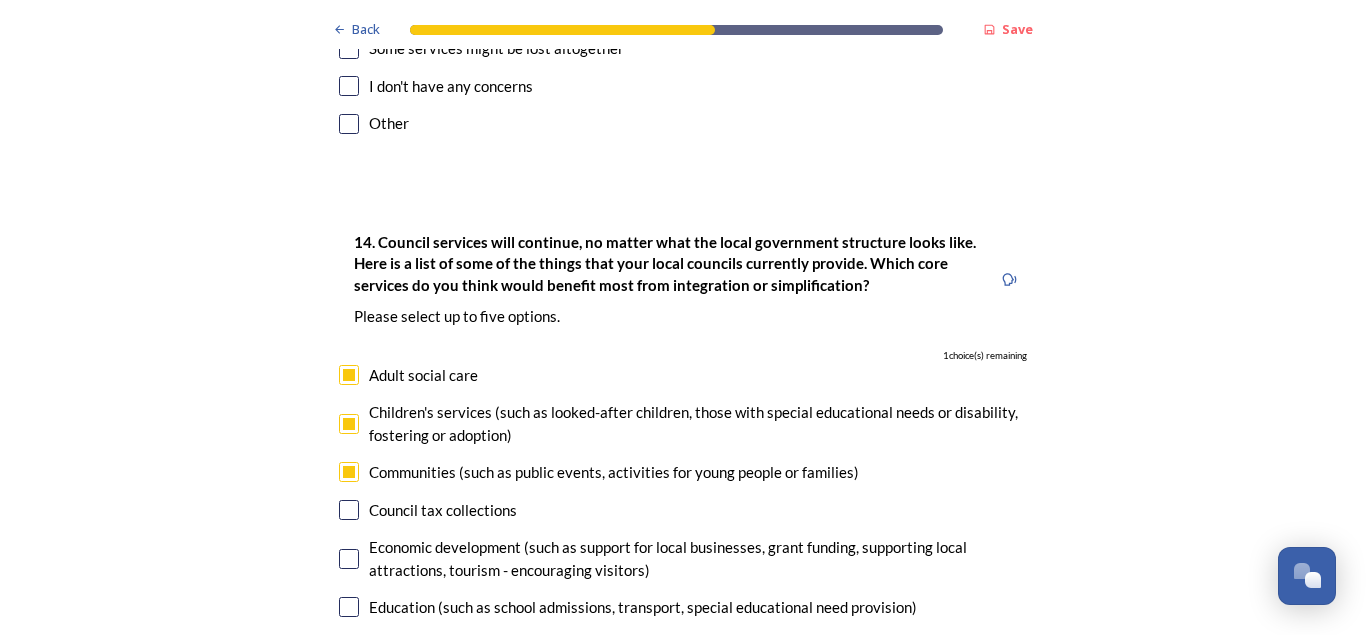 click at bounding box center [349, 656] 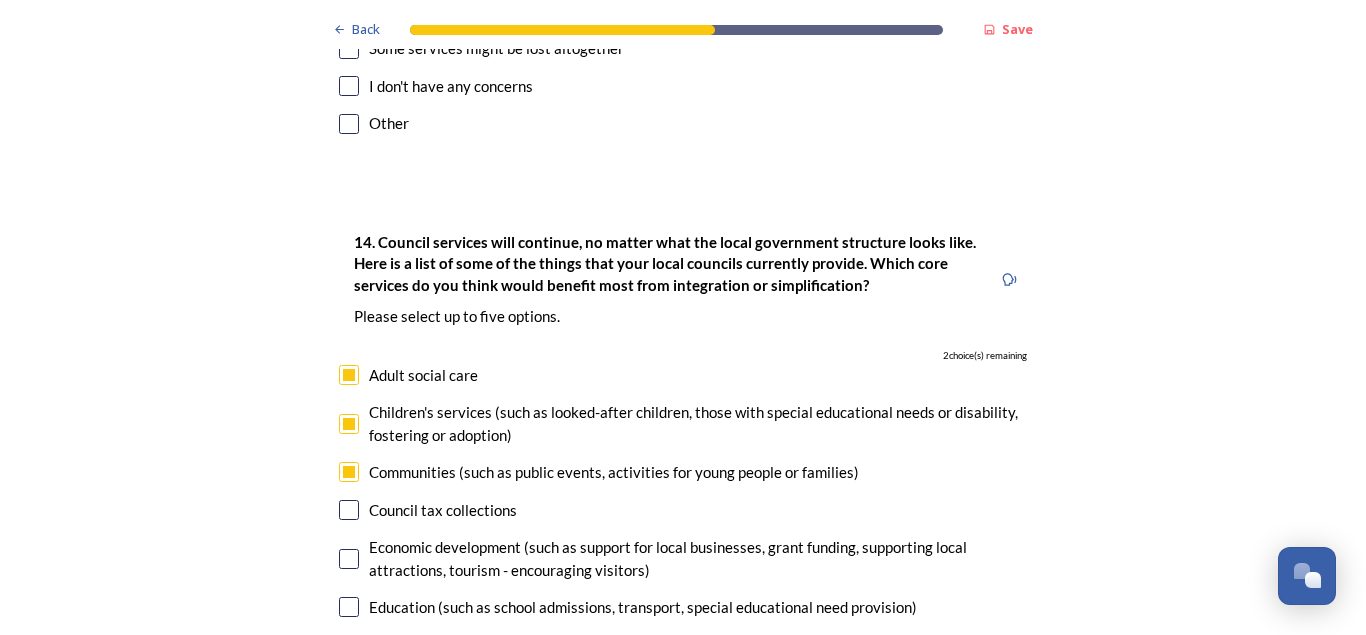 click at bounding box center [349, 656] 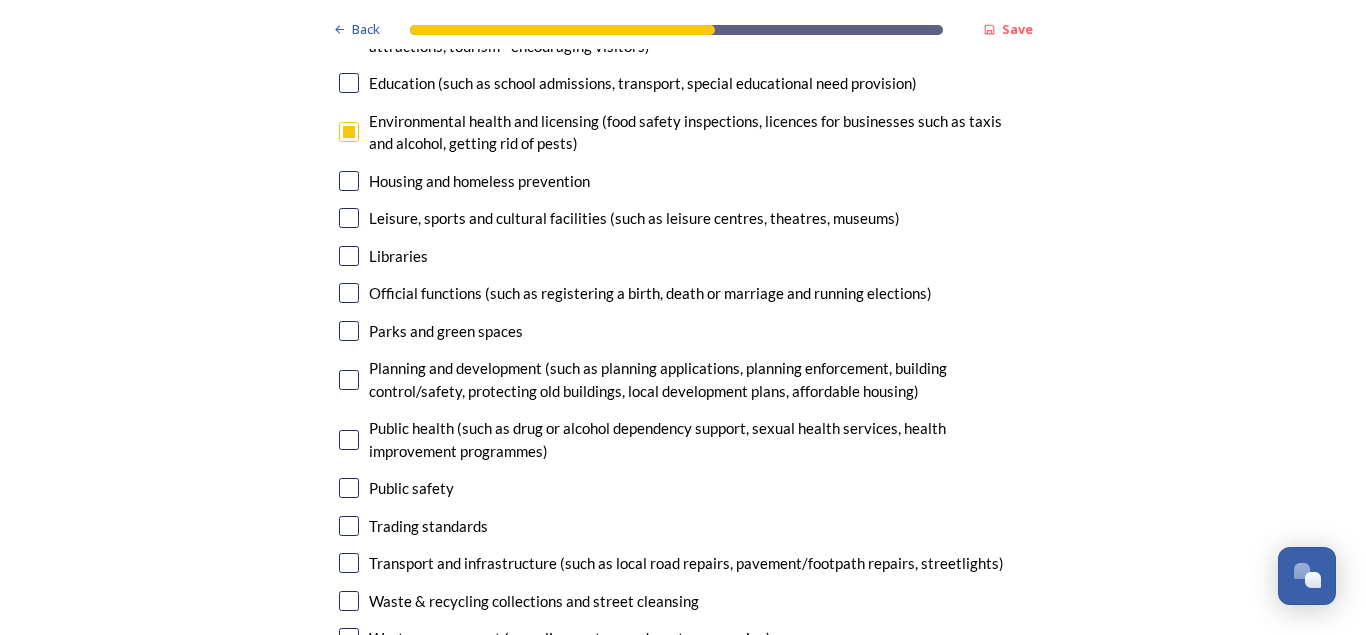 scroll, scrollTop: 5175, scrollLeft: 0, axis: vertical 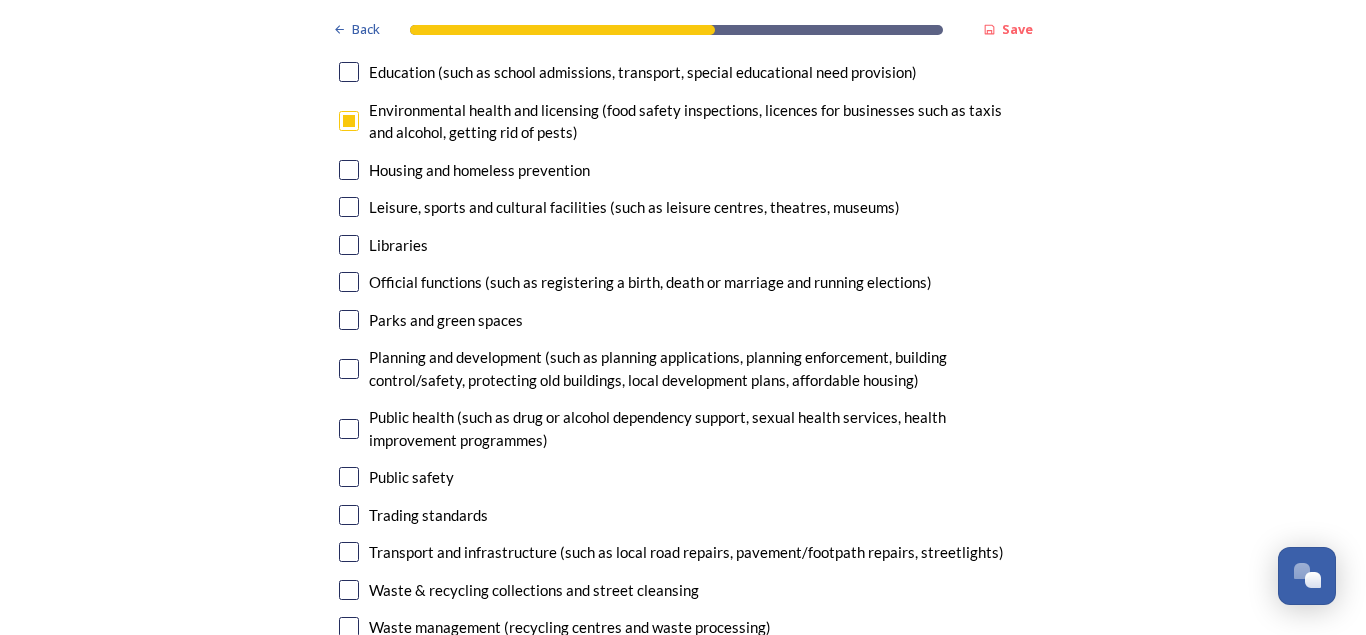 click at bounding box center (349, 369) 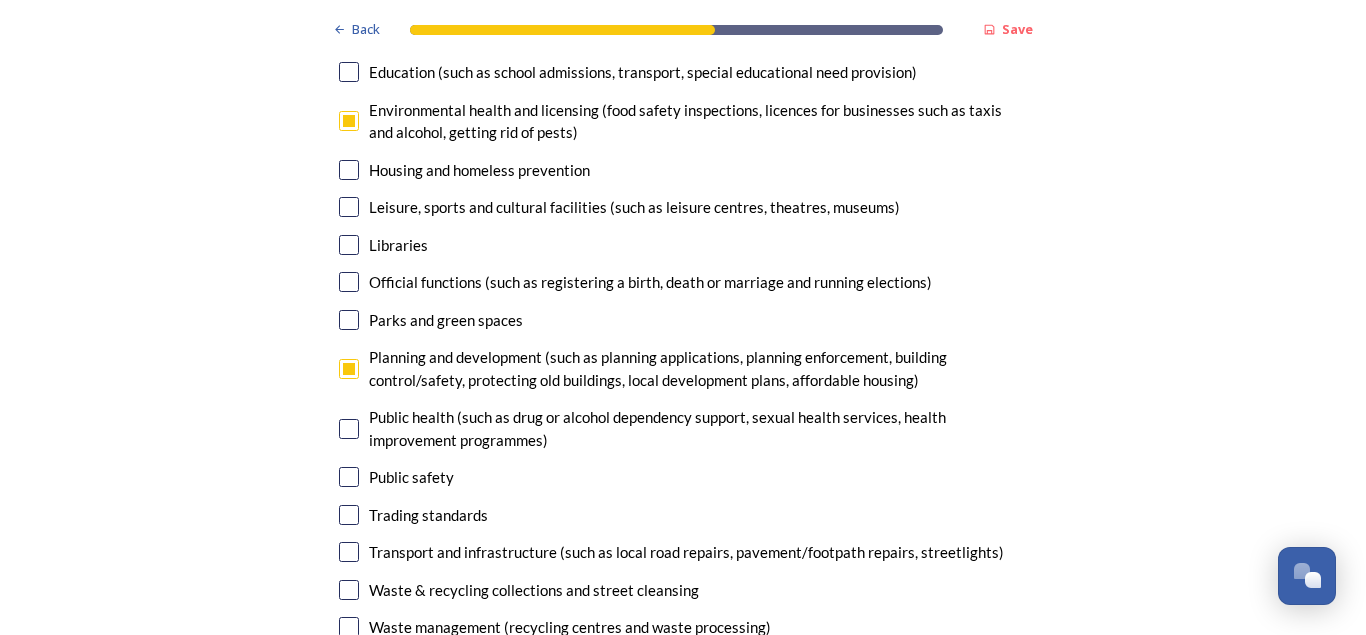 click at bounding box center (349, 552) 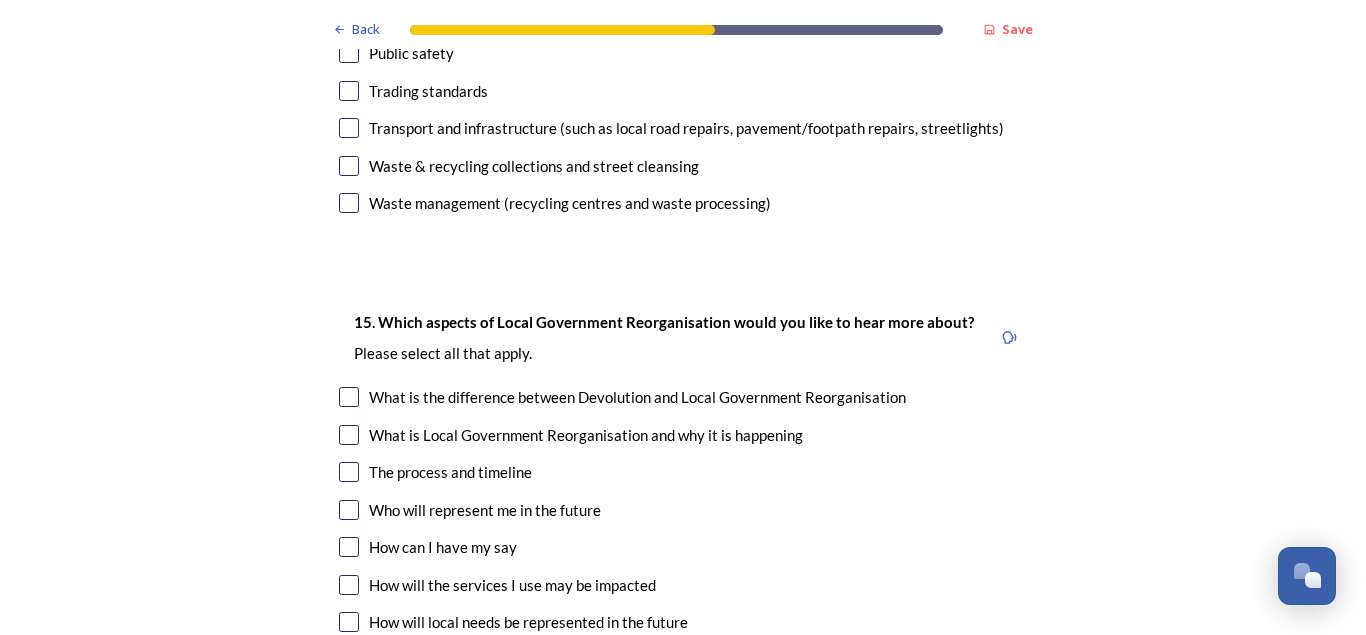 scroll, scrollTop: 5633, scrollLeft: 0, axis: vertical 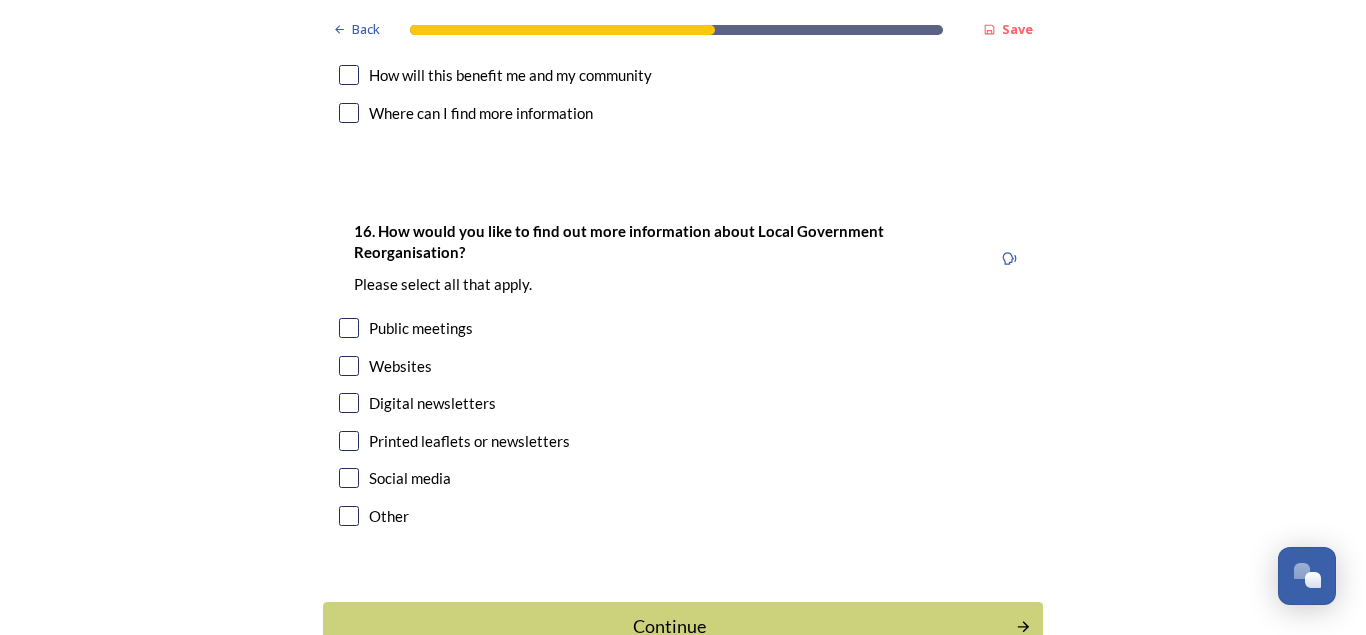 click at bounding box center [349, 366] 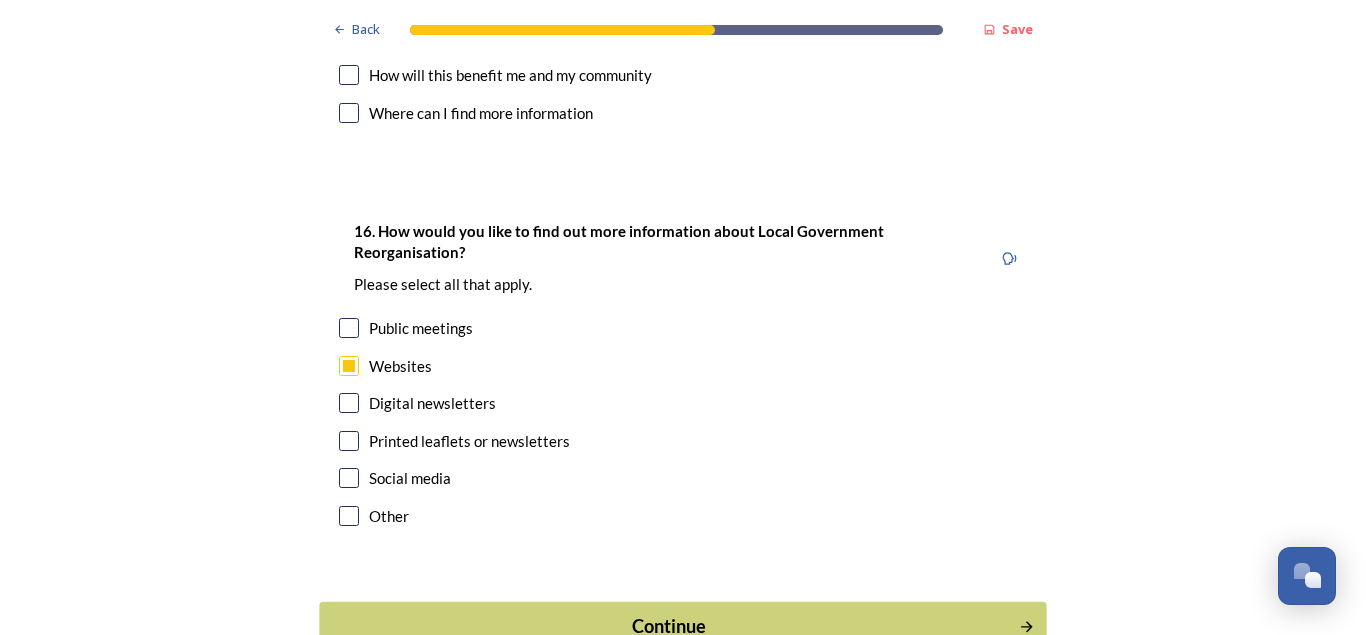 click on "Continue" at bounding box center (669, 626) 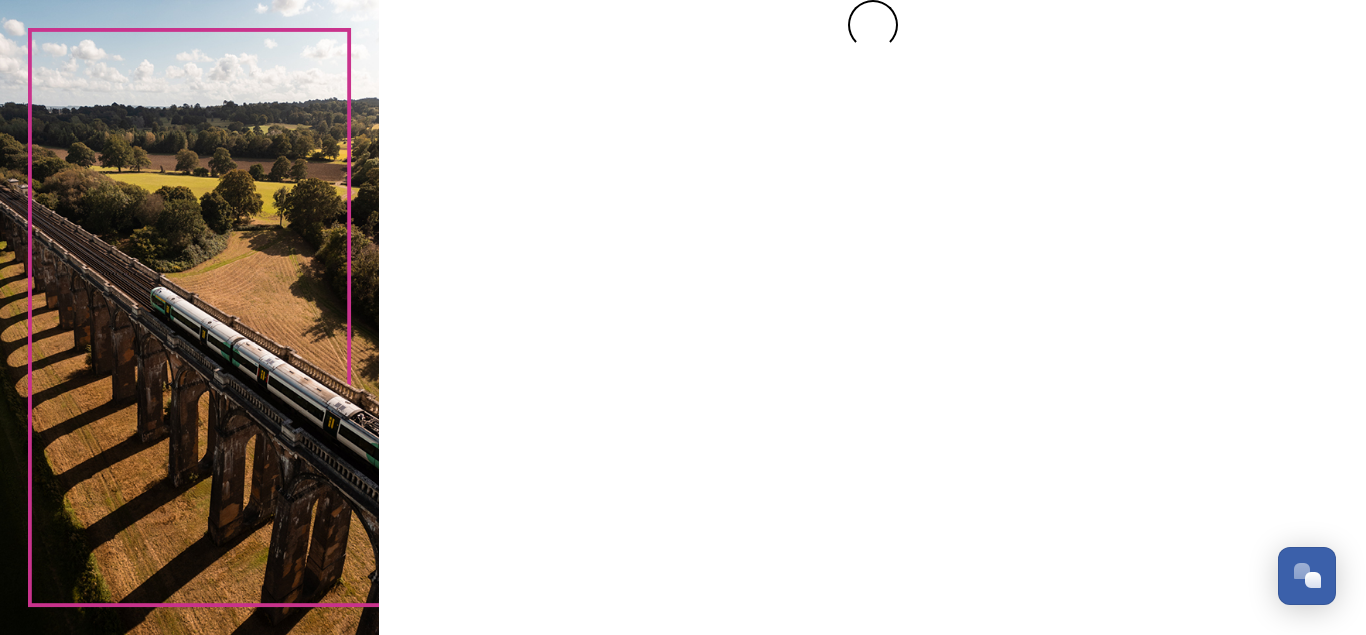 scroll, scrollTop: 0, scrollLeft: 0, axis: both 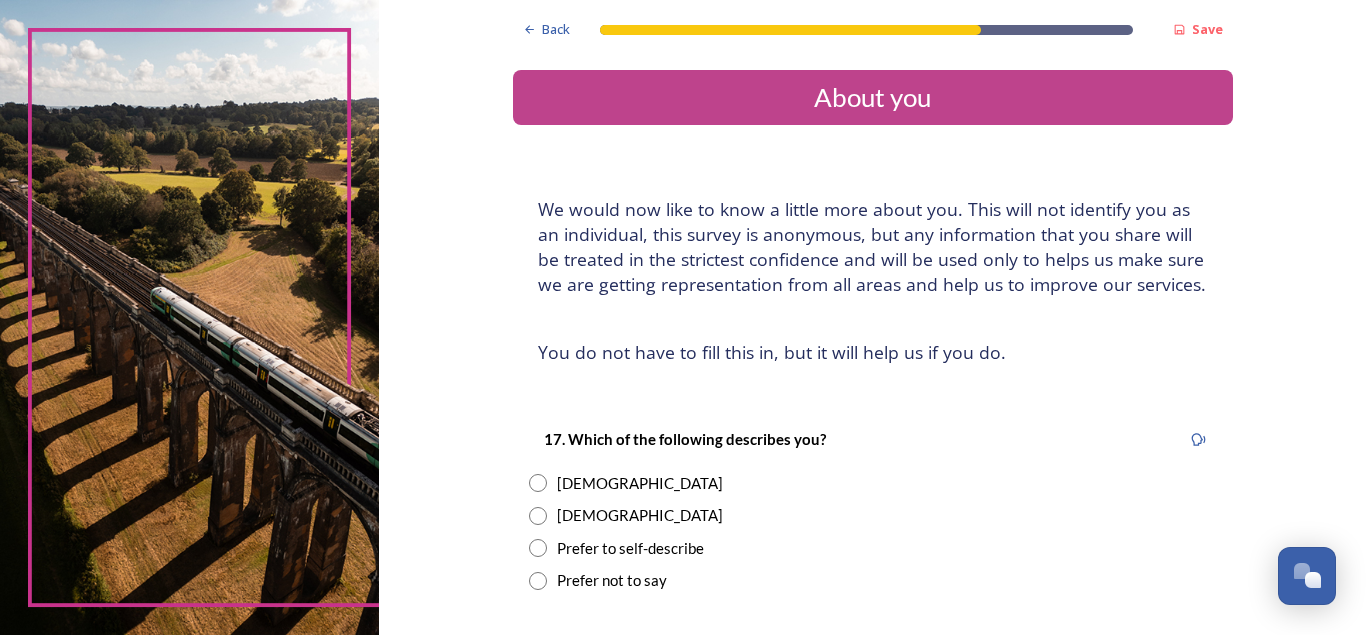 click at bounding box center (538, 483) 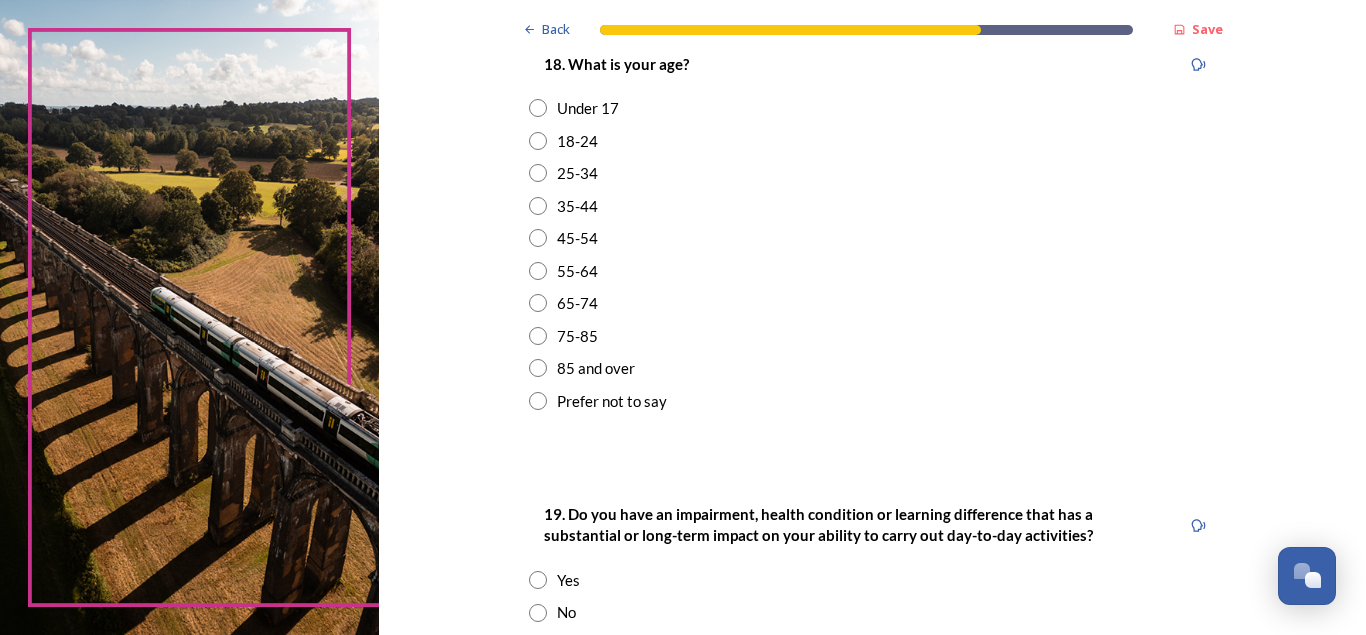 scroll, scrollTop: 651, scrollLeft: 0, axis: vertical 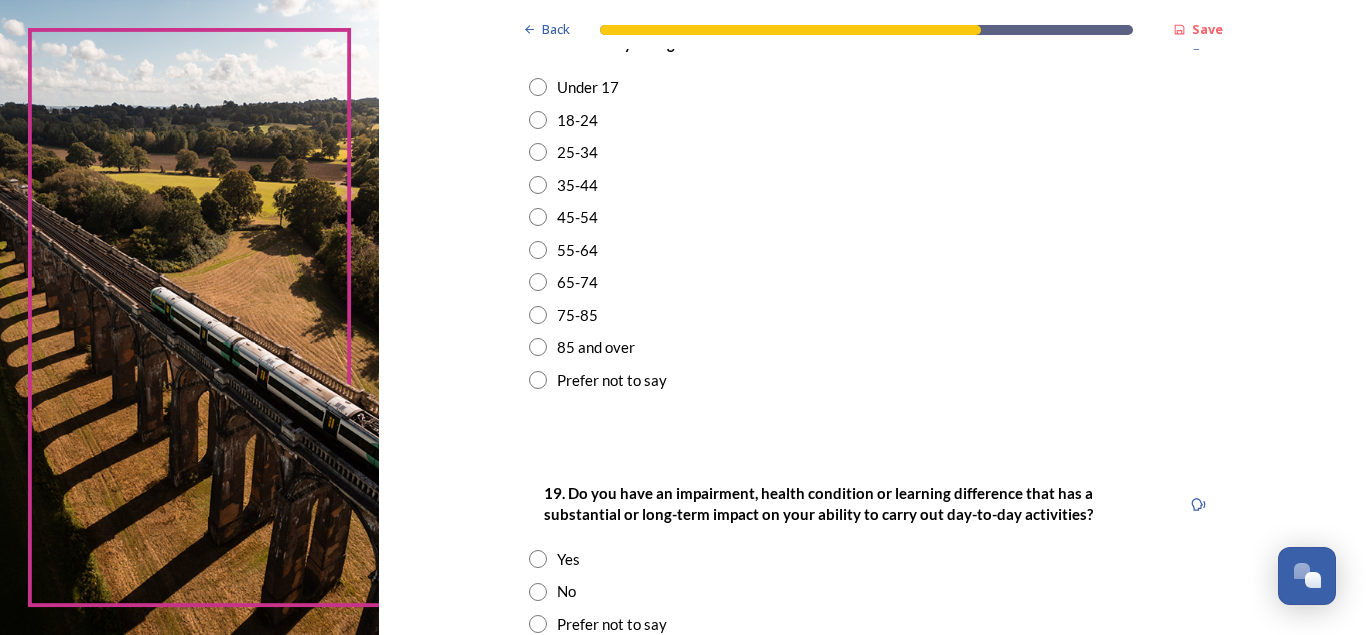 click at bounding box center [538, 250] 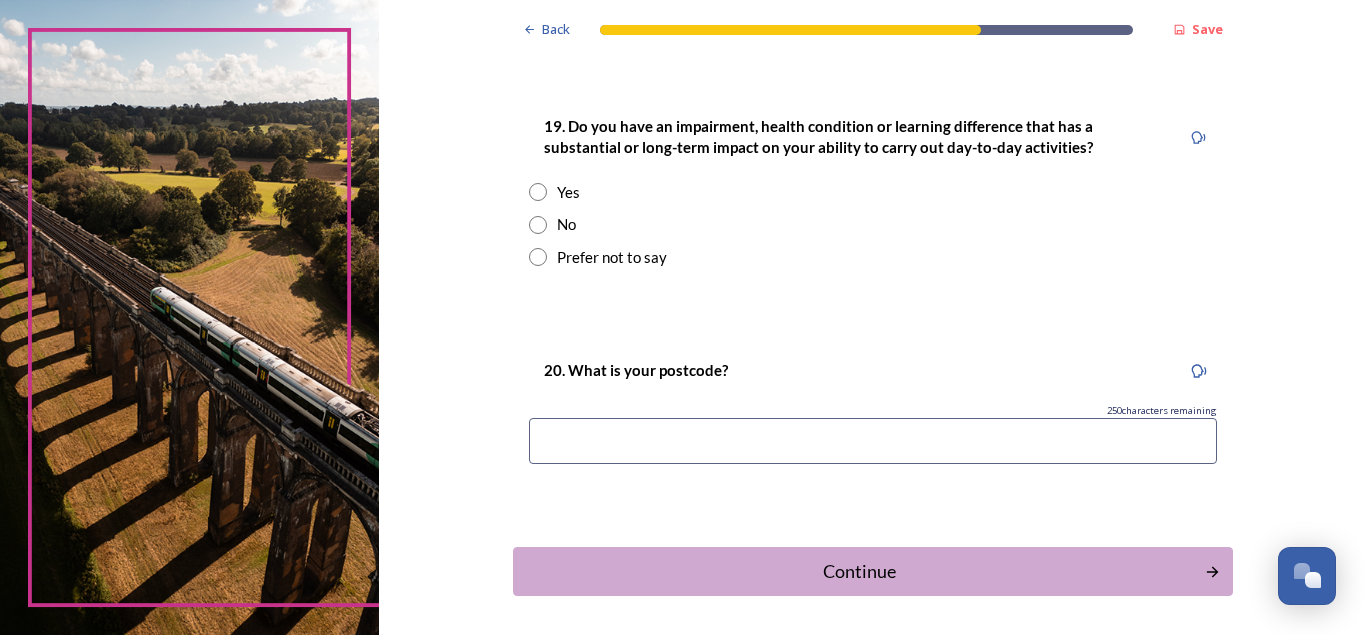 scroll, scrollTop: 1029, scrollLeft: 0, axis: vertical 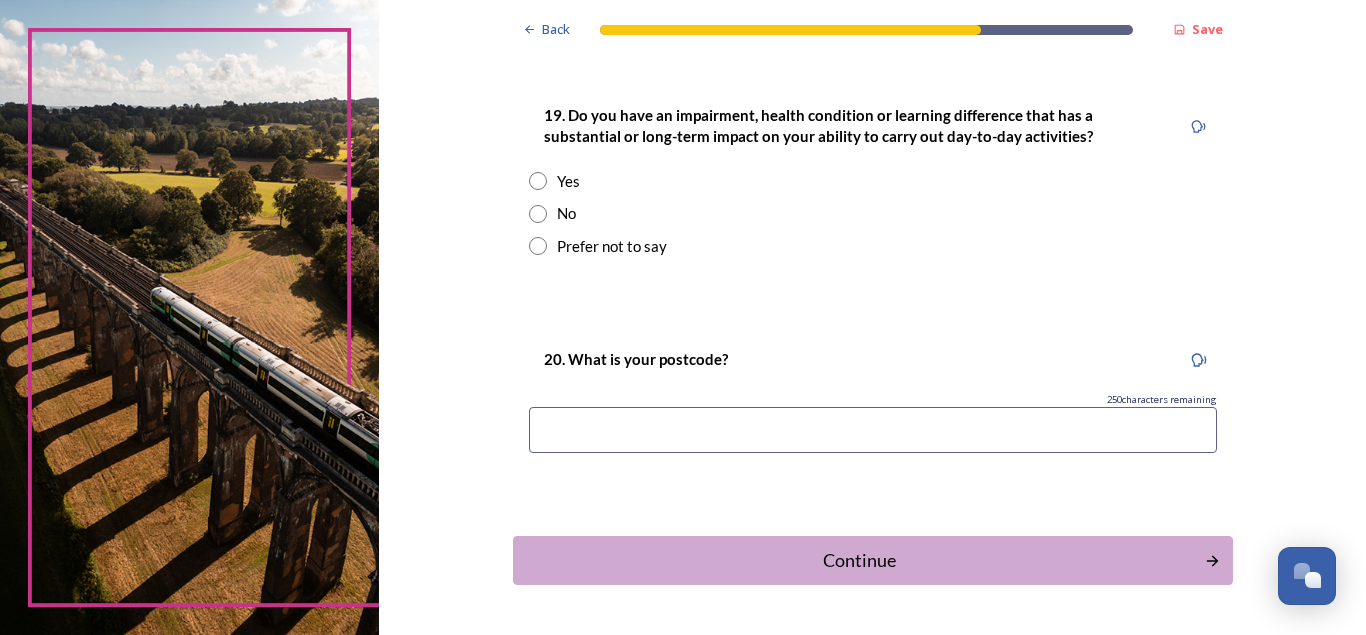 click at bounding box center [538, 214] 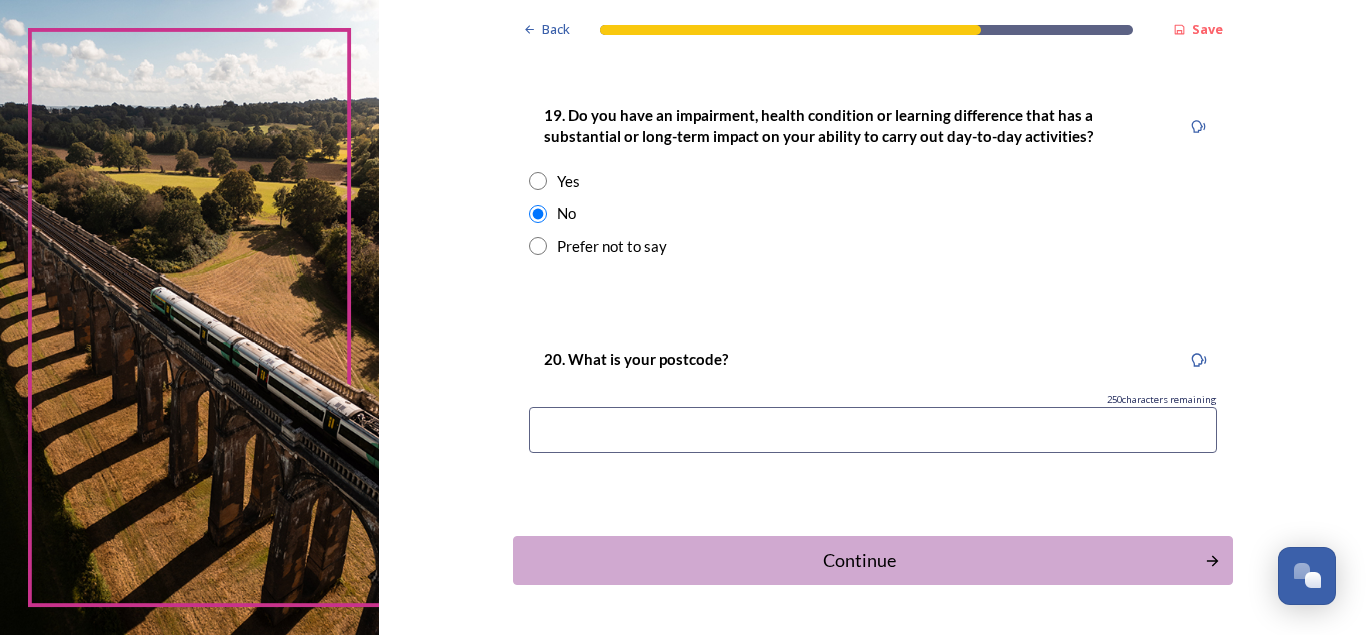 click at bounding box center (873, 430) 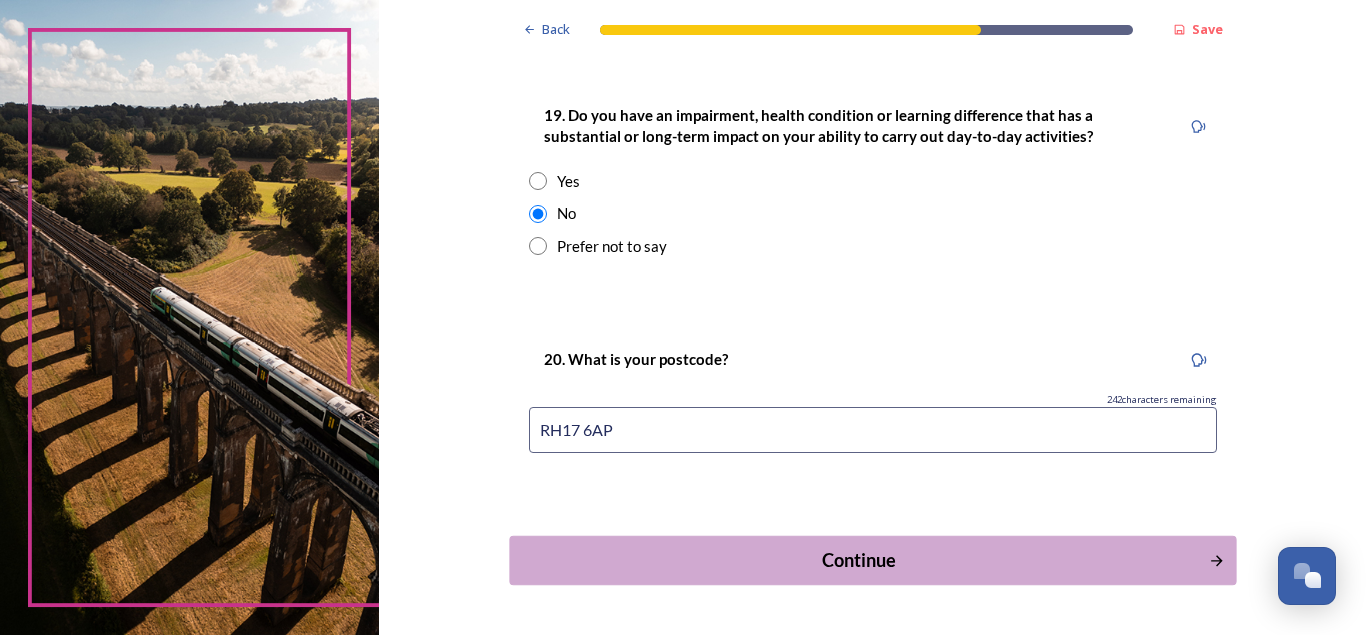 type on "RH17 6AP" 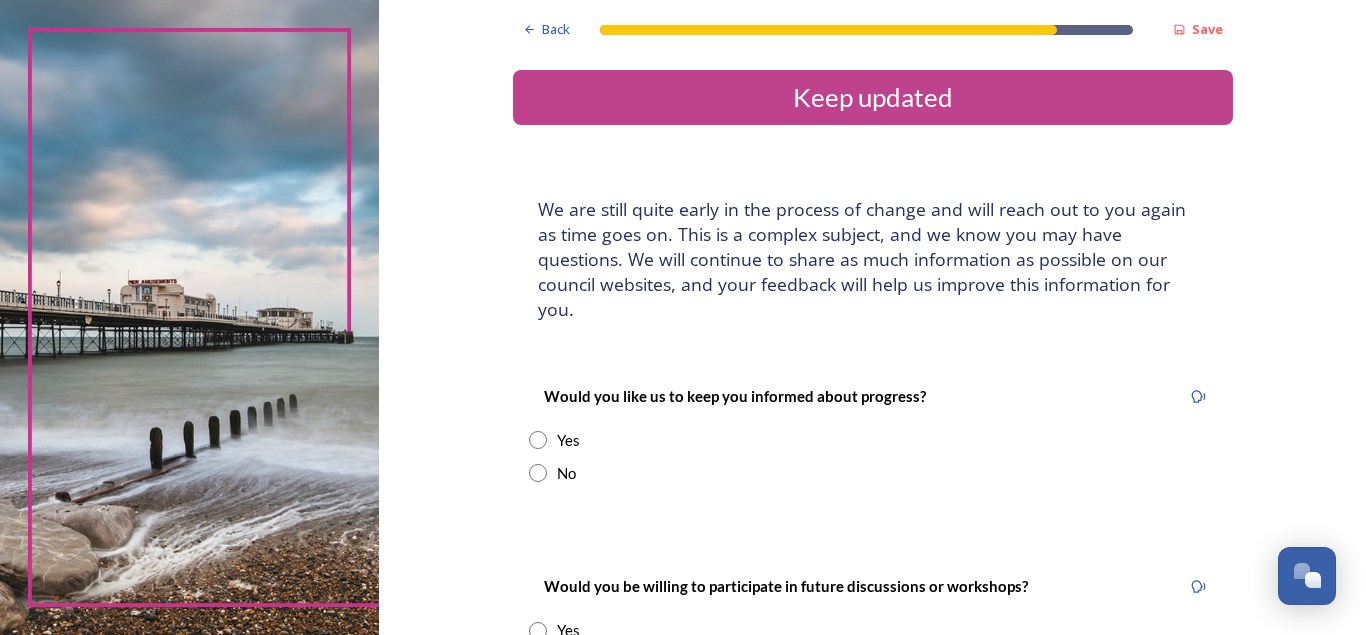 click at bounding box center (538, 473) 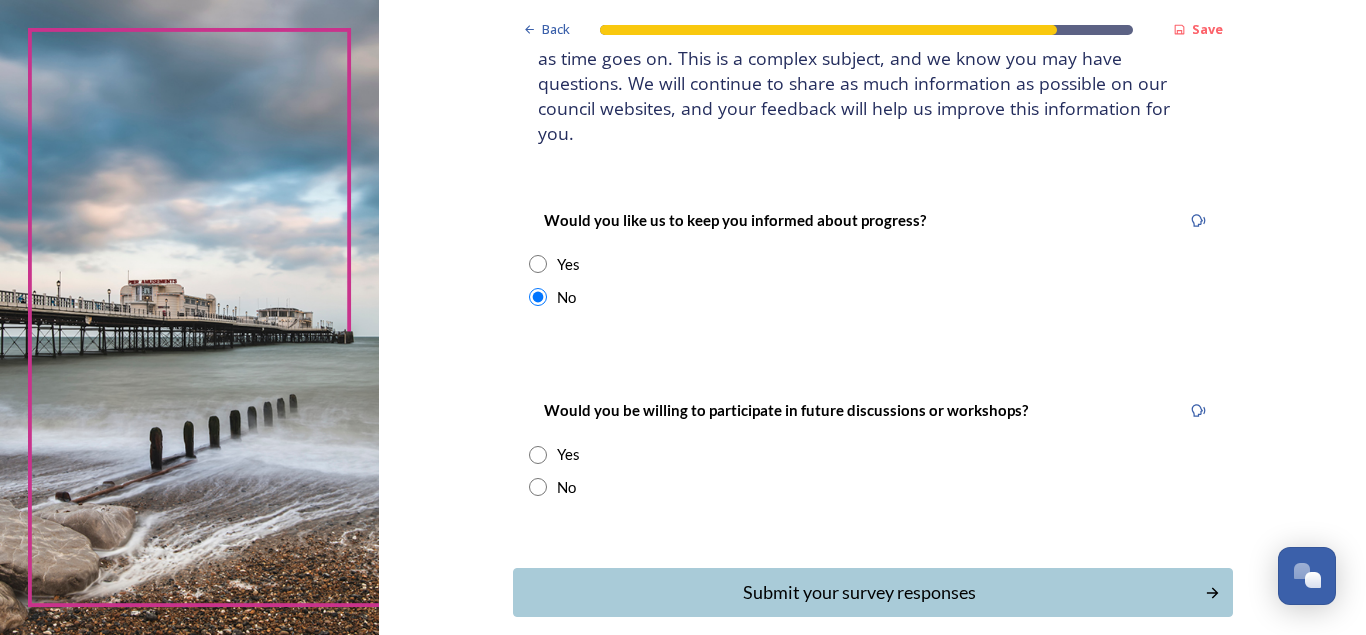 scroll, scrollTop: 177, scrollLeft: 0, axis: vertical 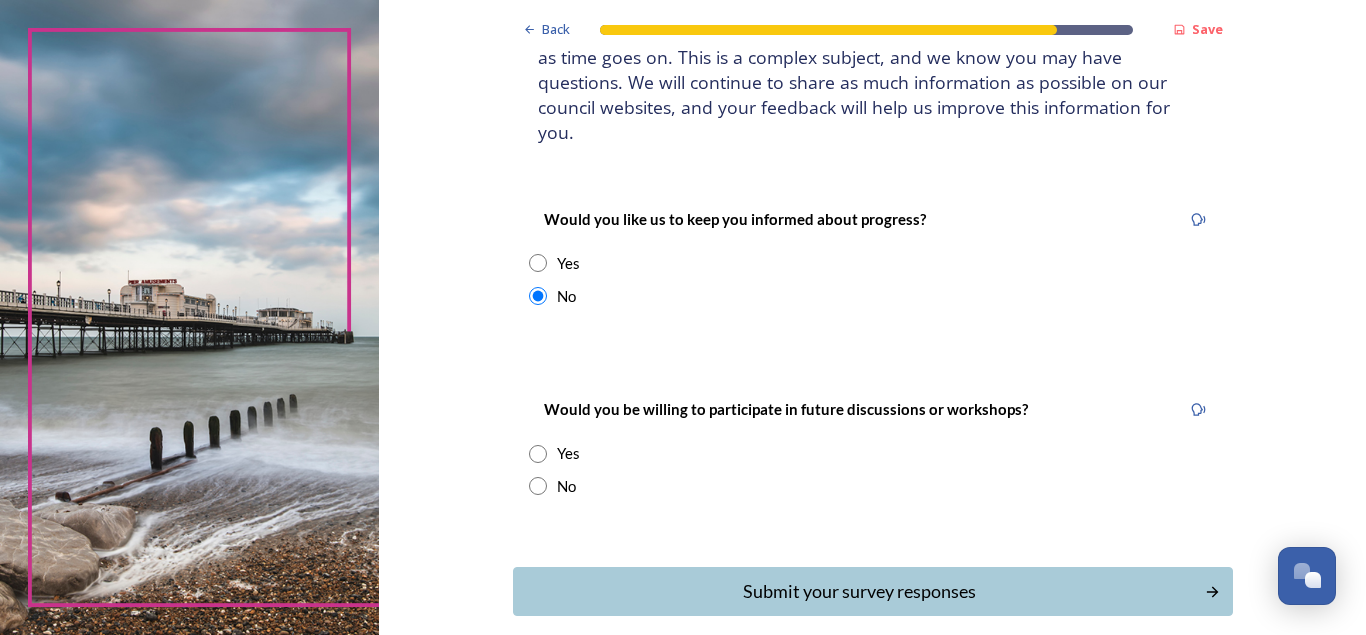 click at bounding box center [538, 486] 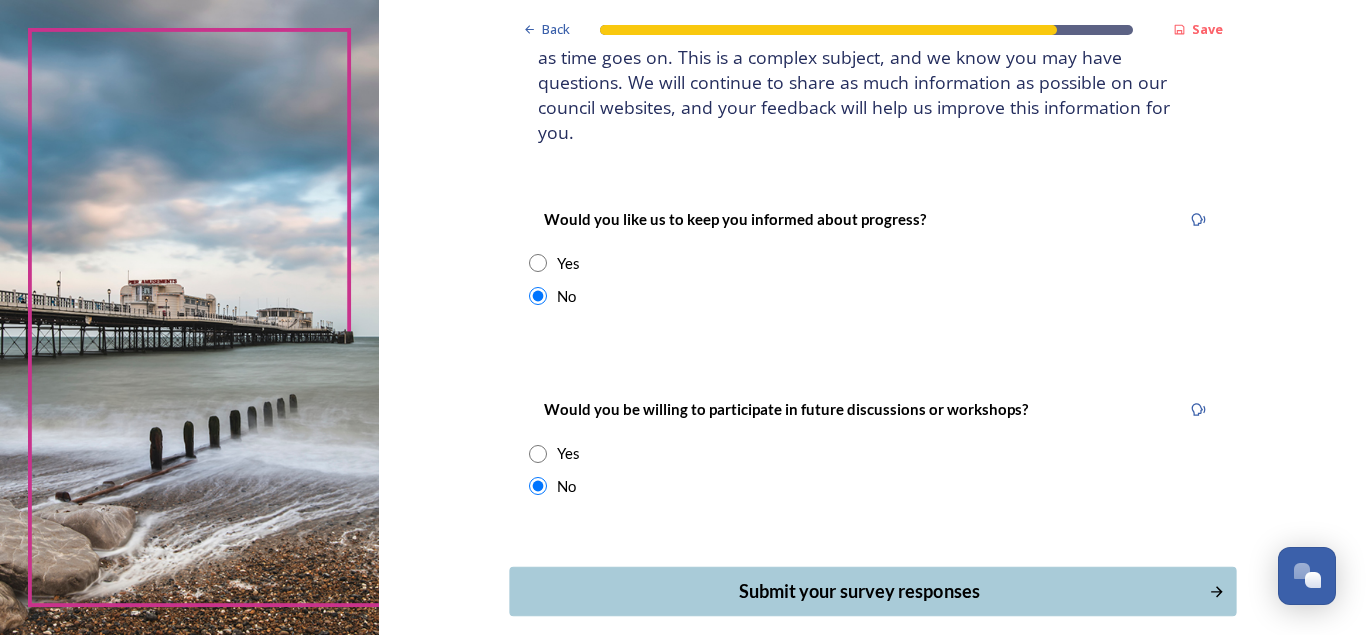 click on "Submit your survey responses" at bounding box center [858, 591] 